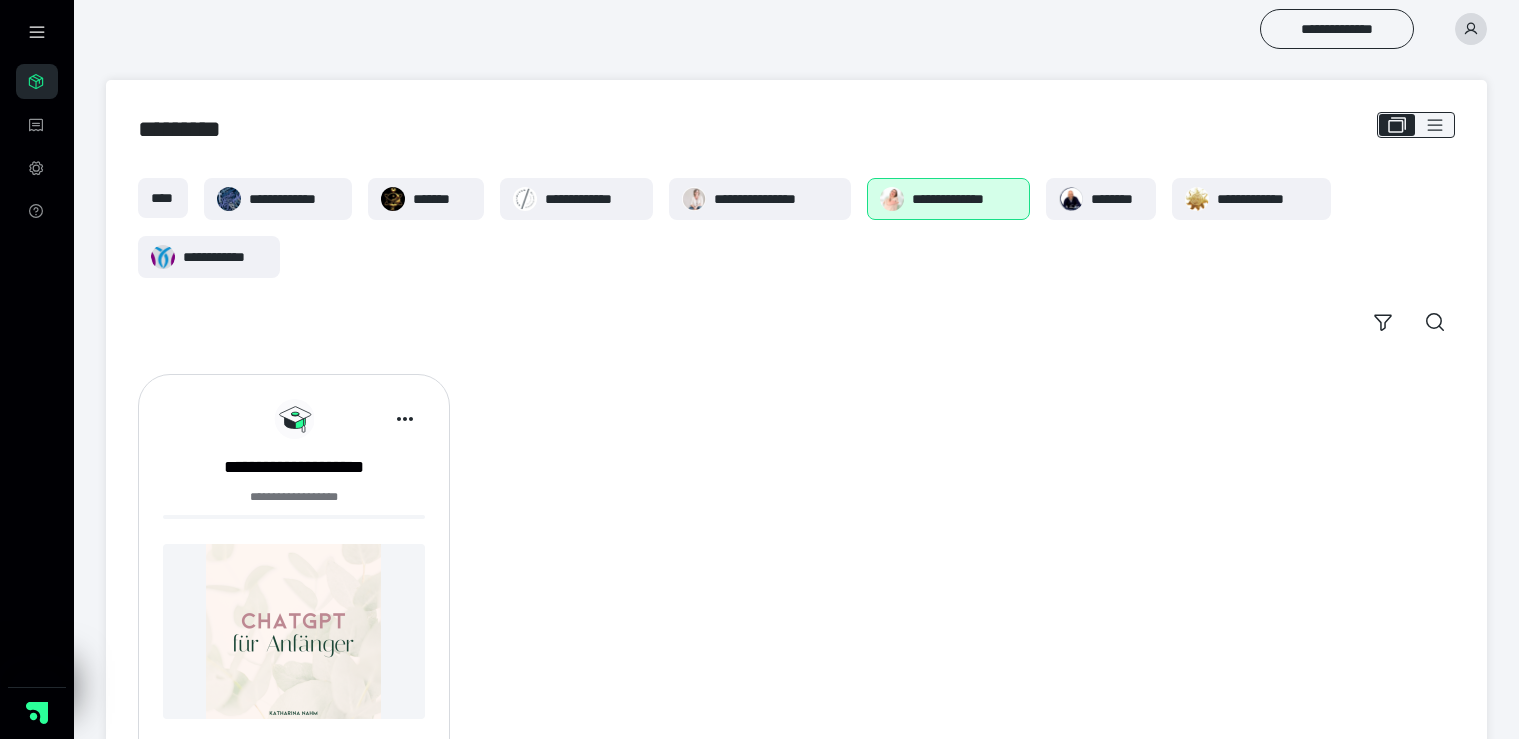 scroll, scrollTop: 0, scrollLeft: 0, axis: both 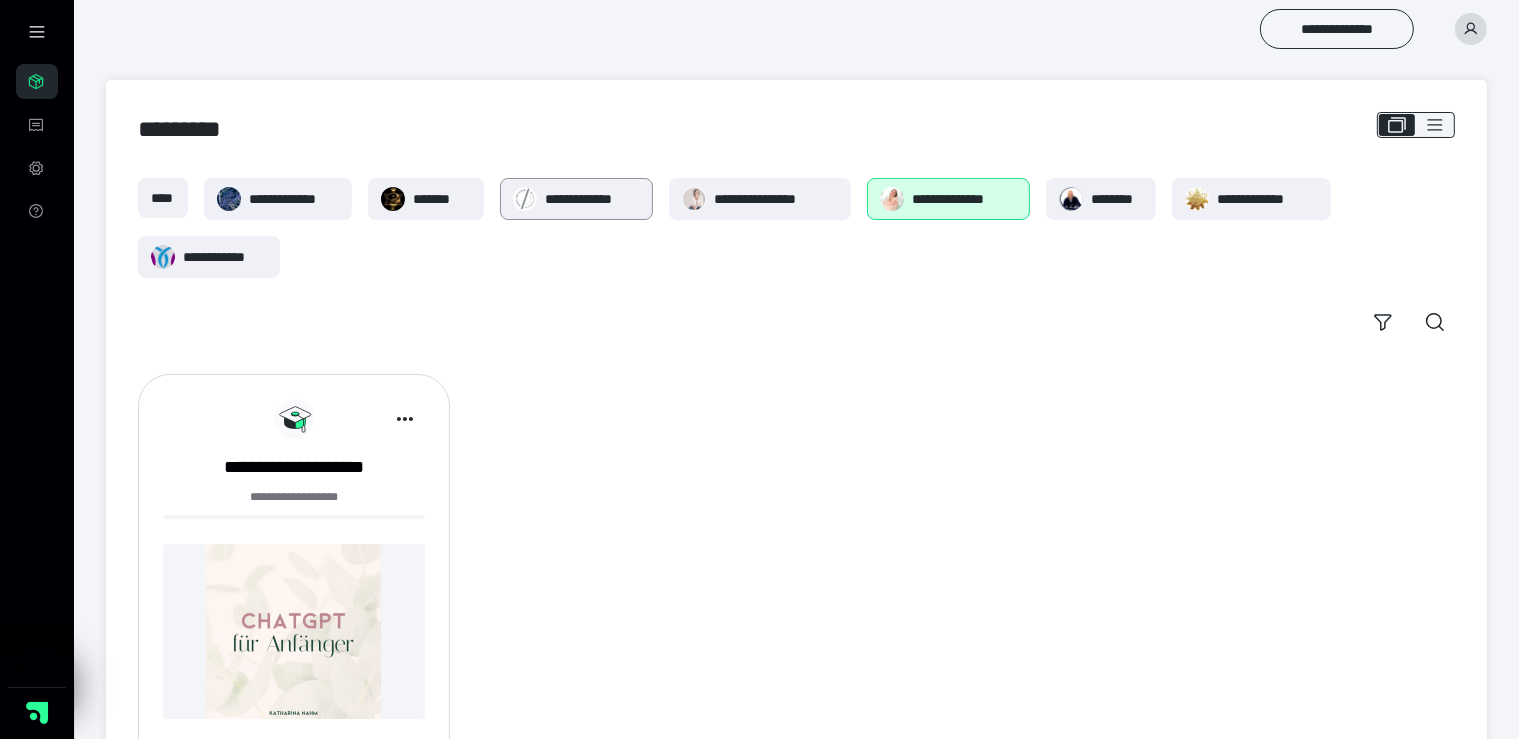 click on "**********" at bounding box center [592, 199] 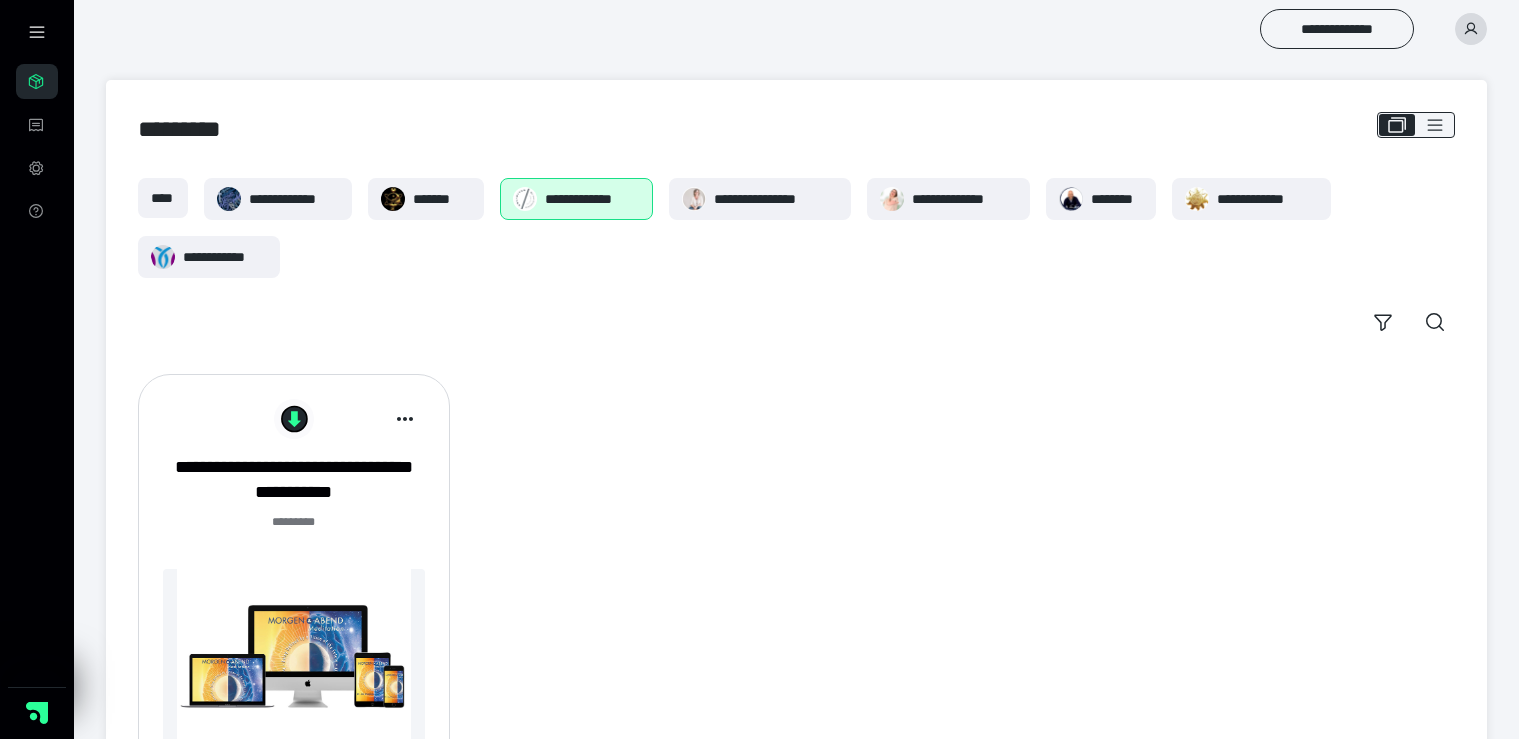 scroll, scrollTop: 0, scrollLeft: 0, axis: both 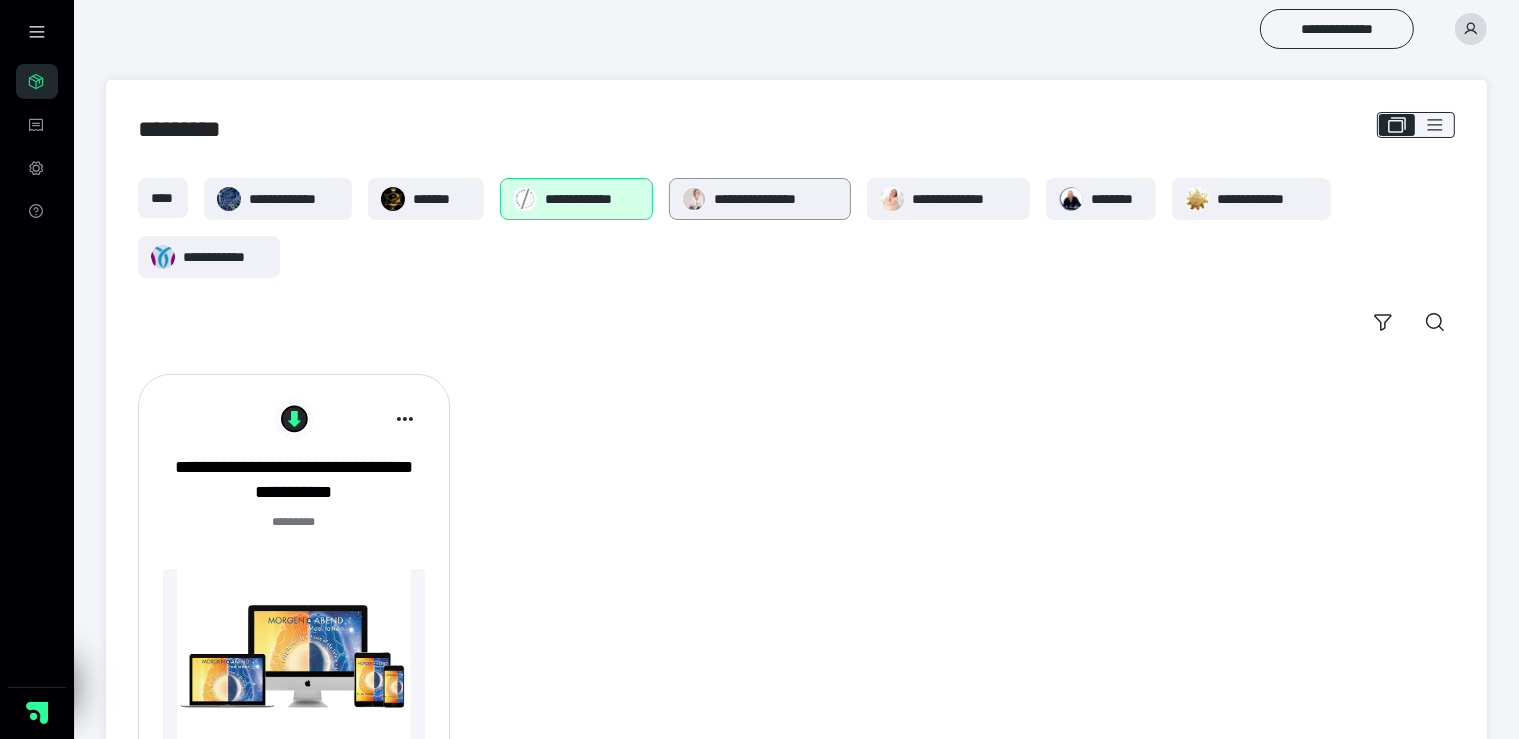 click on "**********" at bounding box center [776, 199] 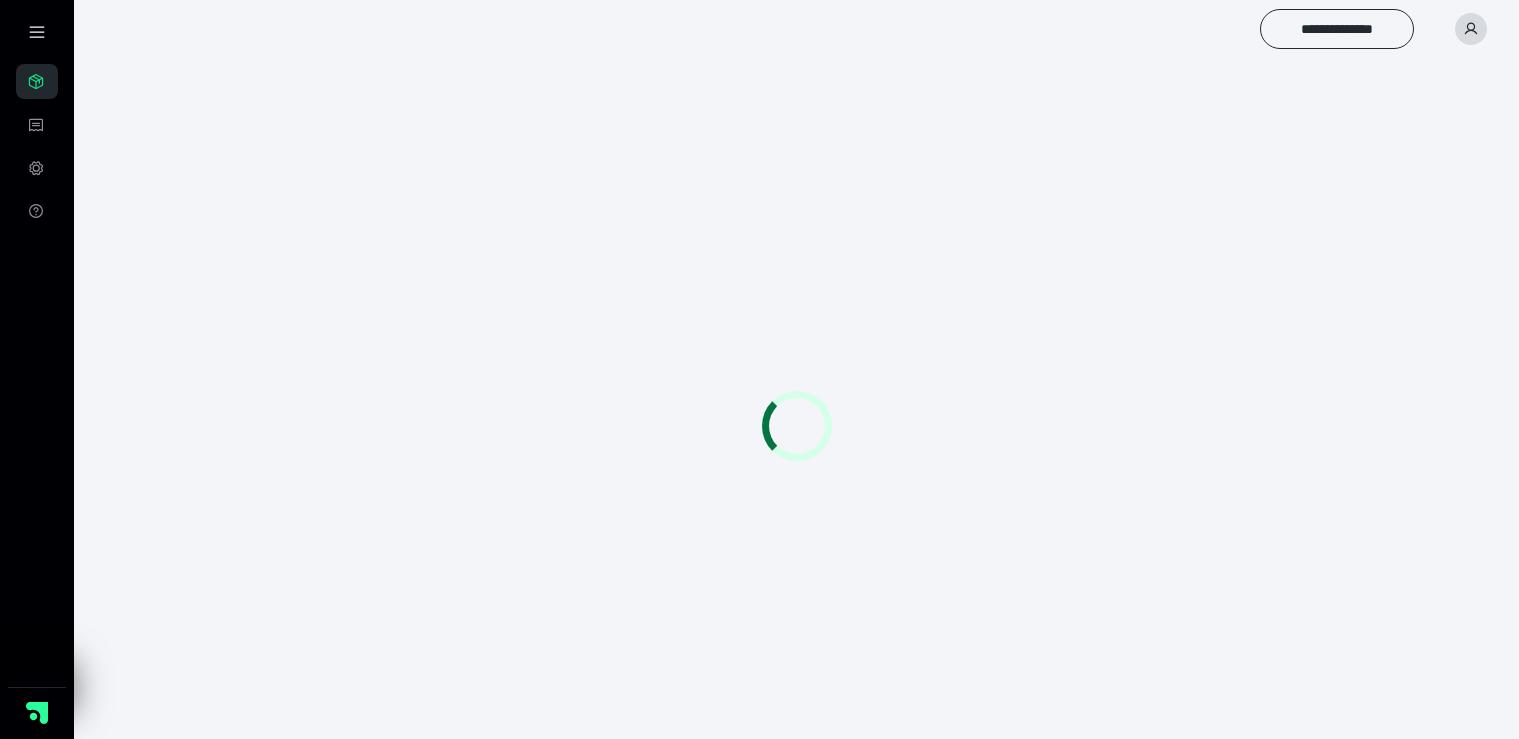 scroll, scrollTop: 0, scrollLeft: 0, axis: both 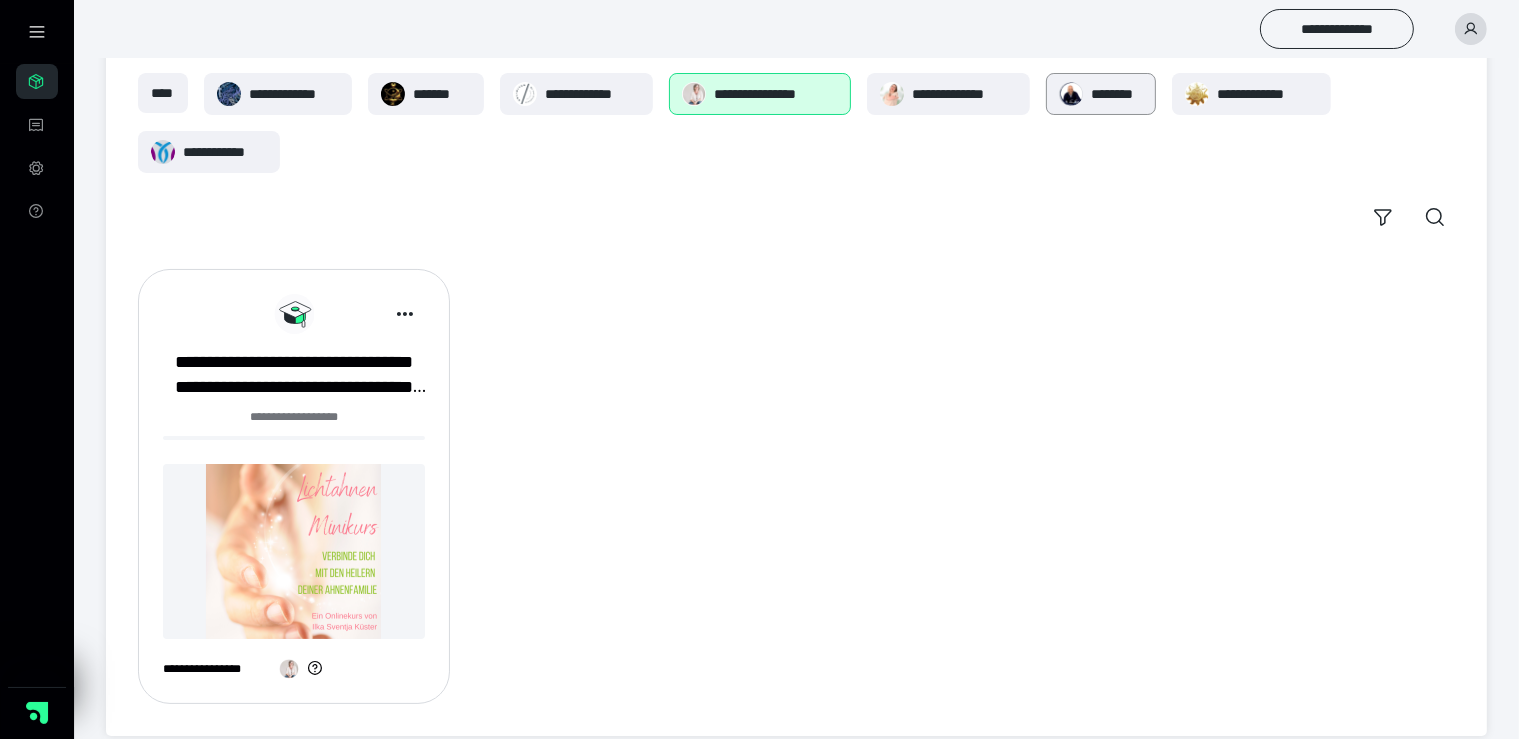 click on "********" at bounding box center (1117, 94) 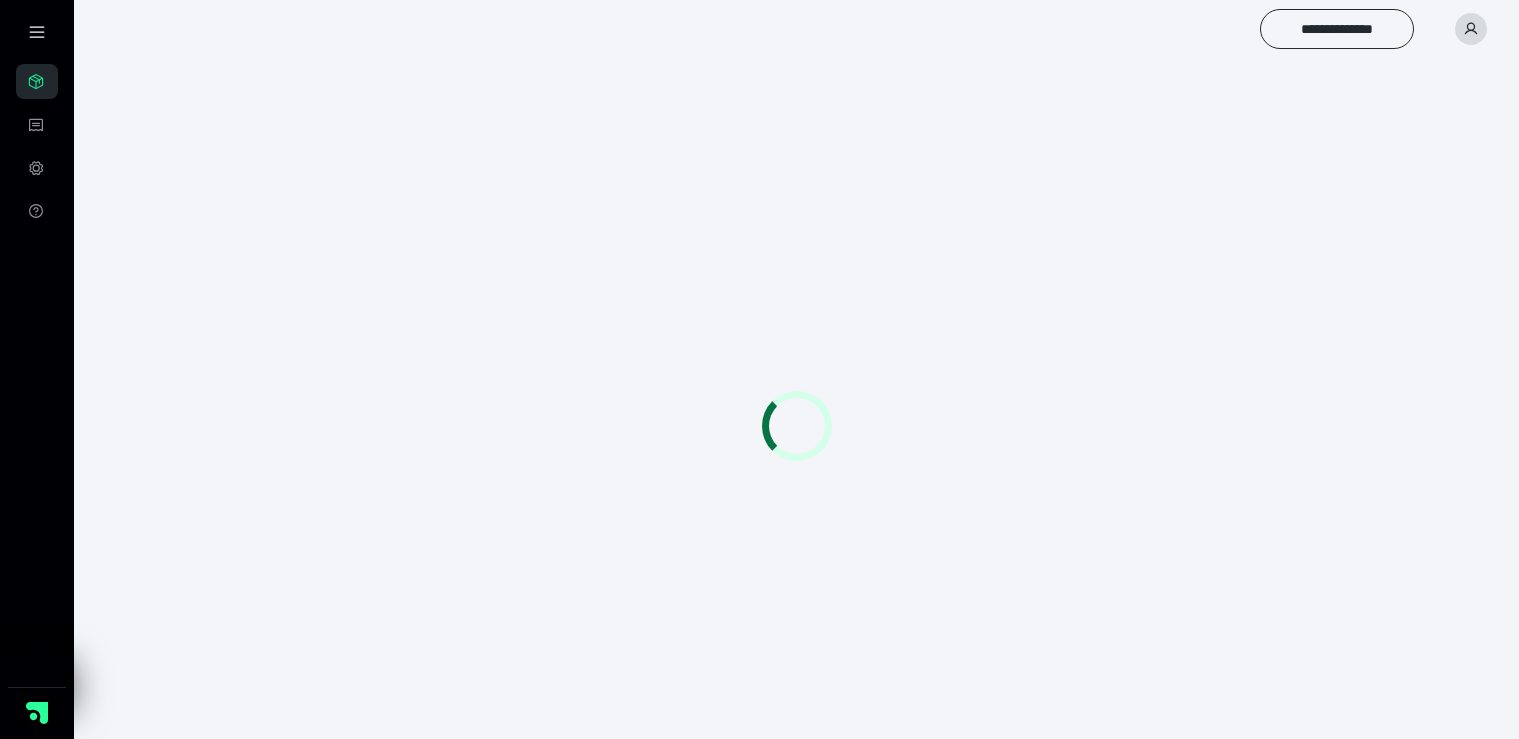 scroll, scrollTop: 0, scrollLeft: 0, axis: both 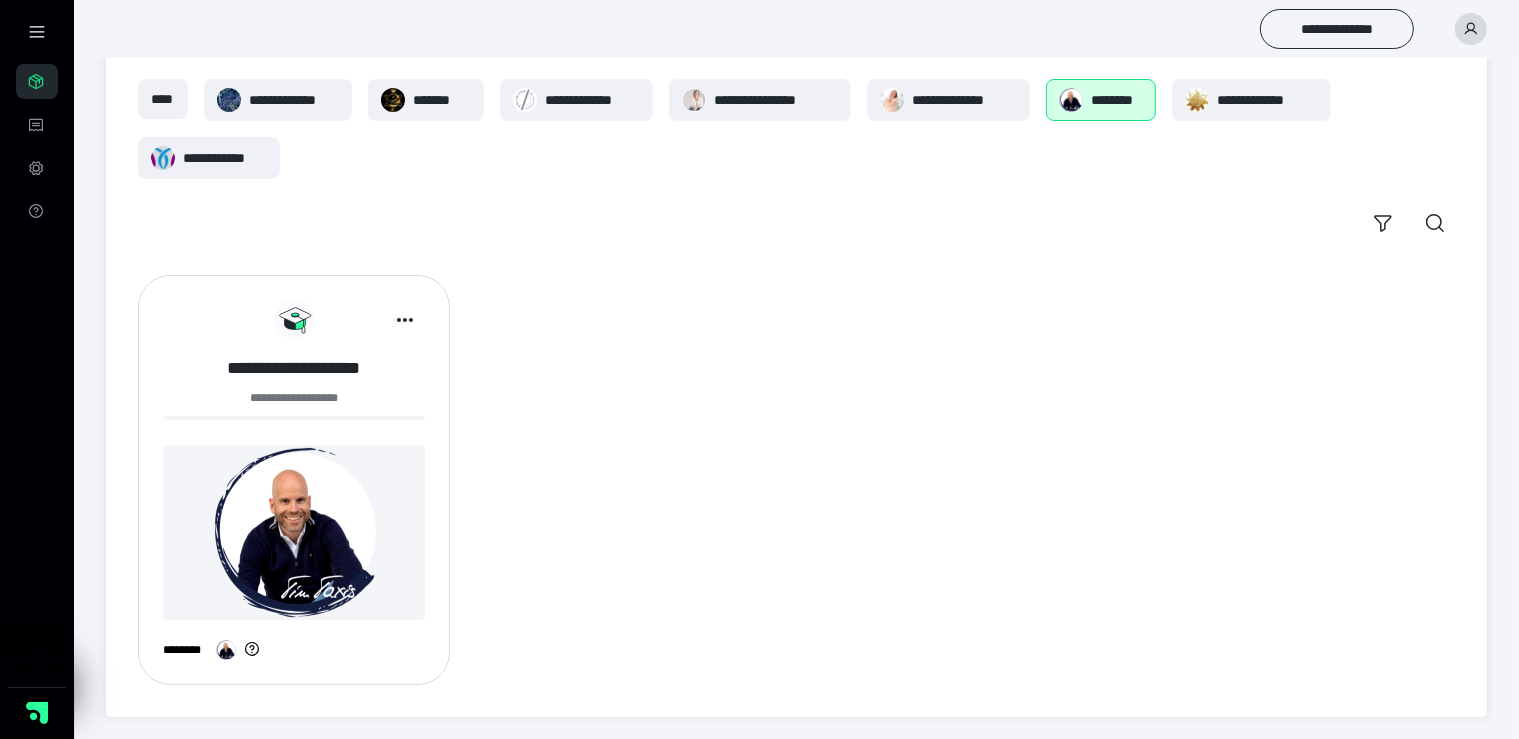 click on "**********" at bounding box center [294, 368] 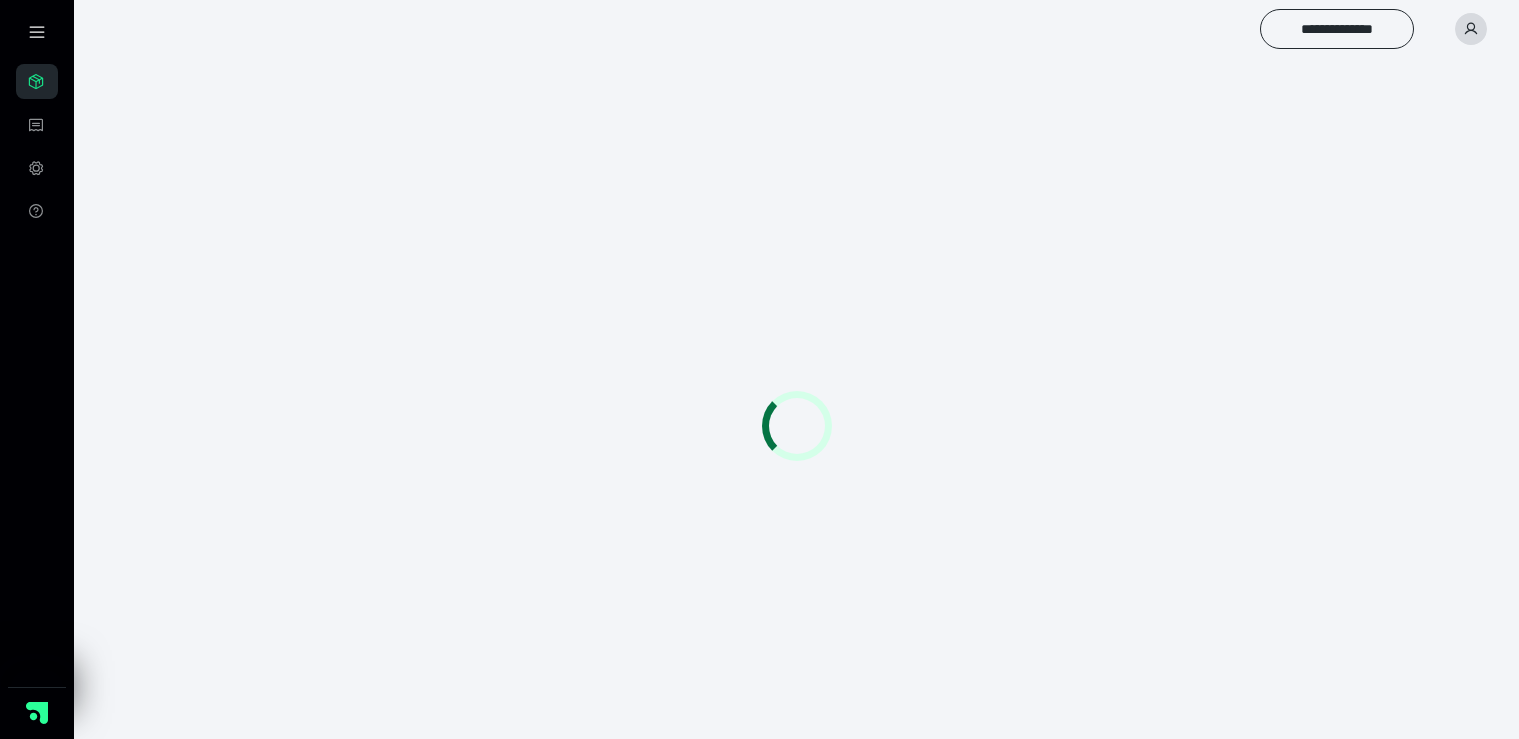 scroll, scrollTop: 0, scrollLeft: 0, axis: both 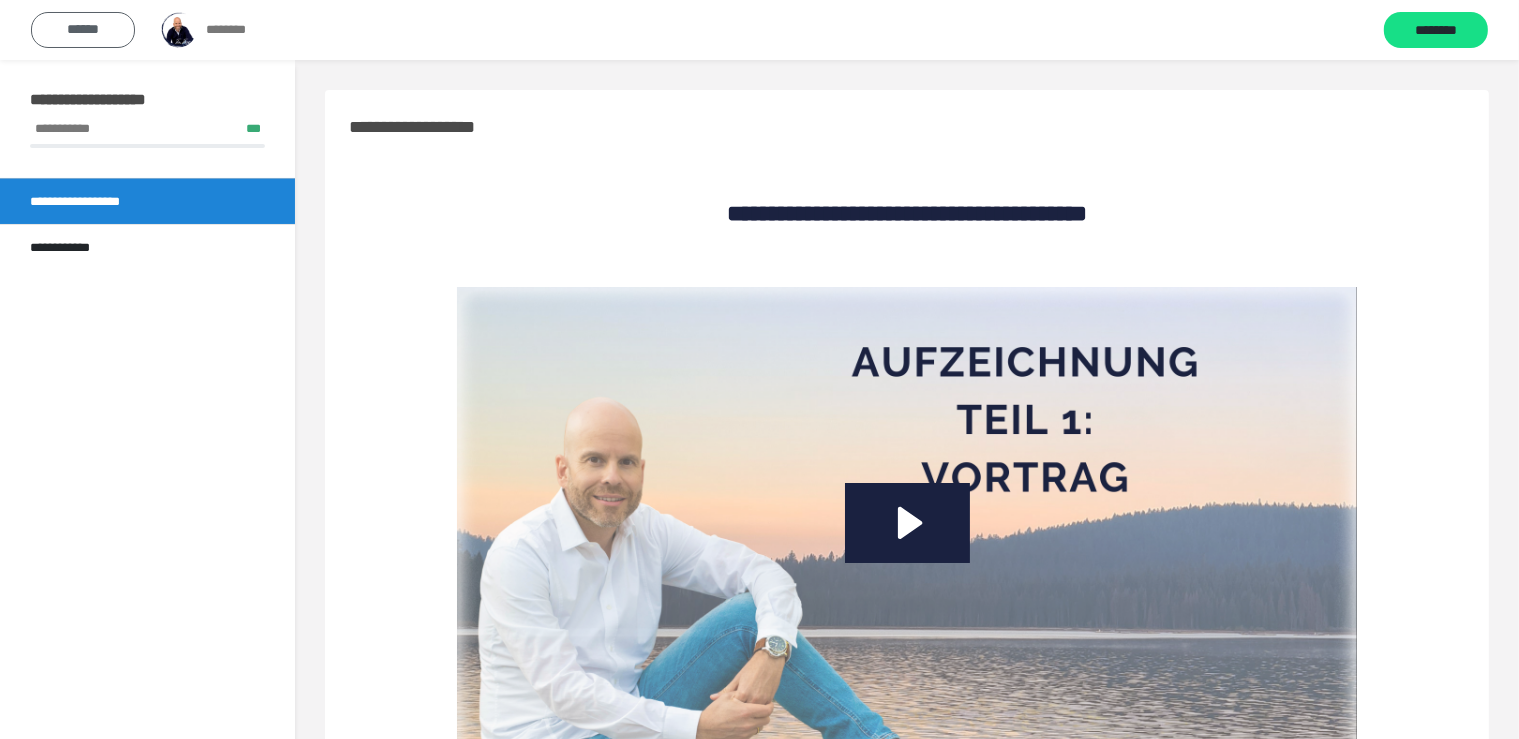 click on "******" at bounding box center [83, 29] 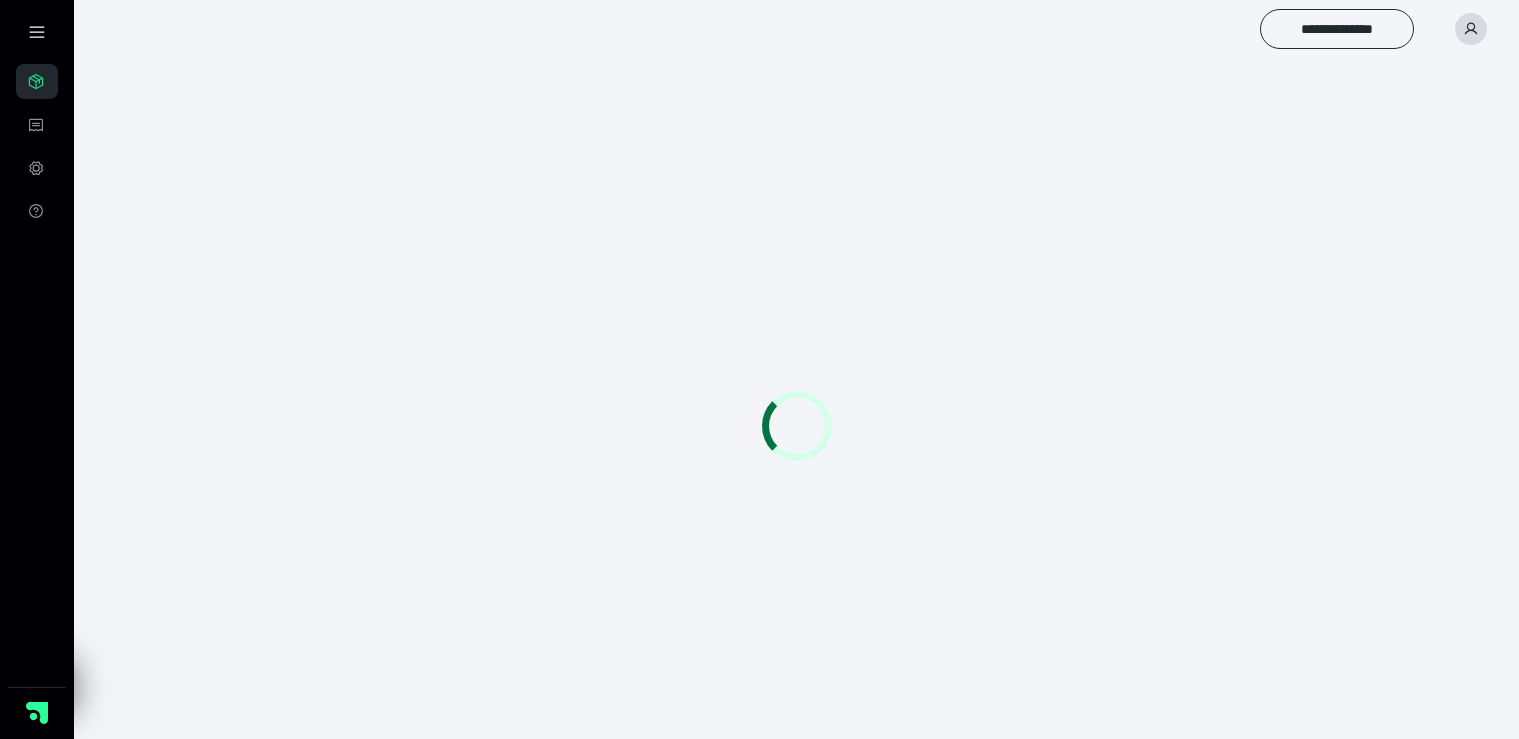 scroll, scrollTop: 0, scrollLeft: 0, axis: both 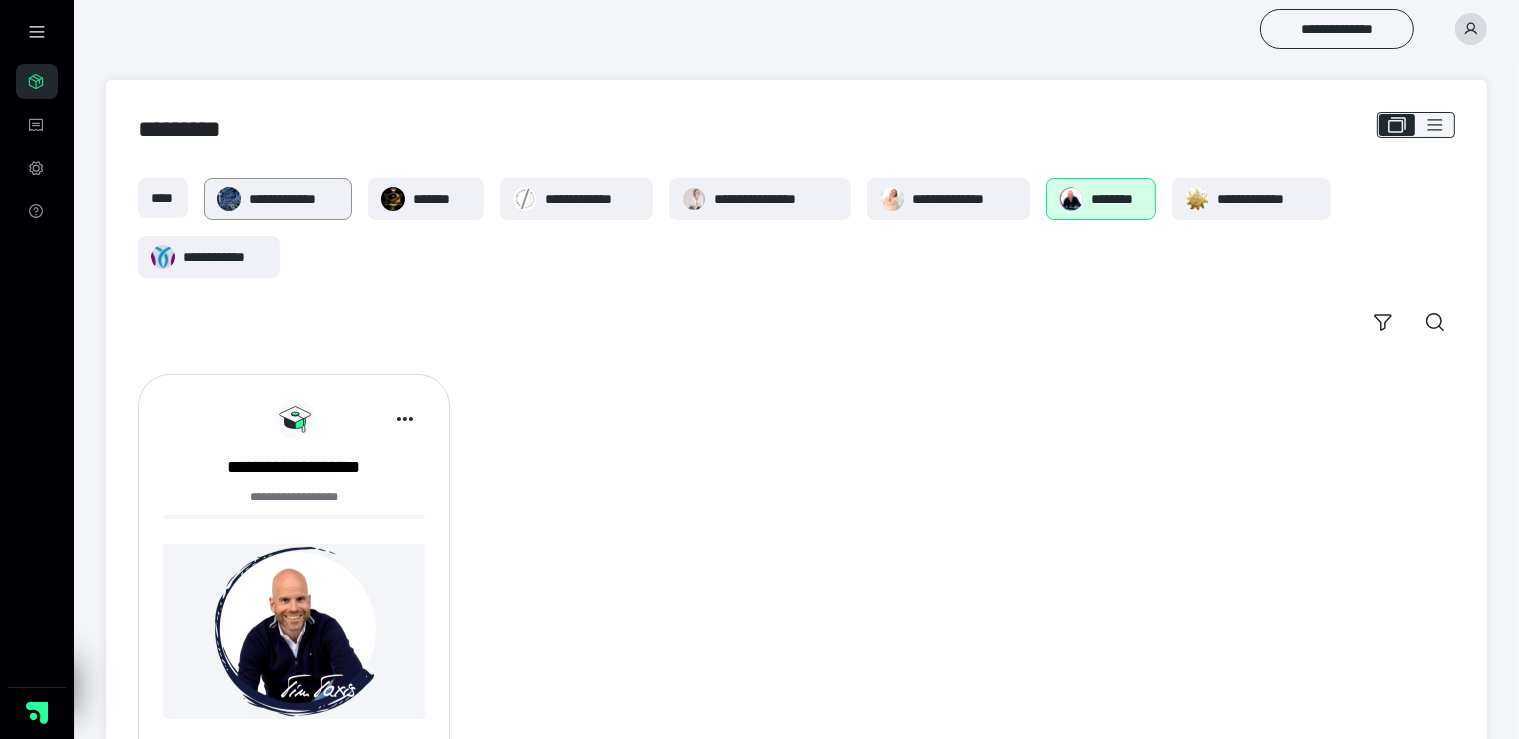 click on "**********" at bounding box center (294, 199) 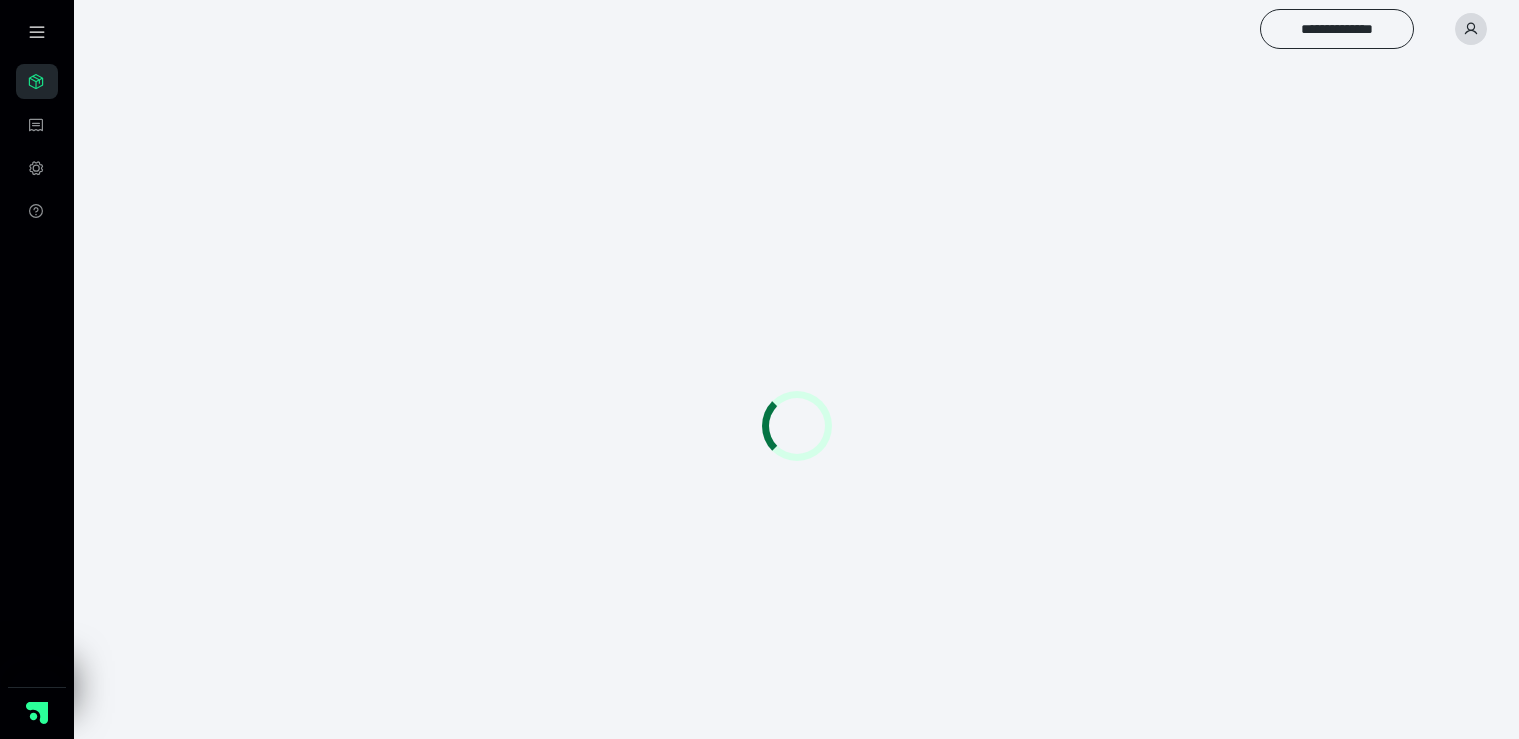scroll, scrollTop: 0, scrollLeft: 0, axis: both 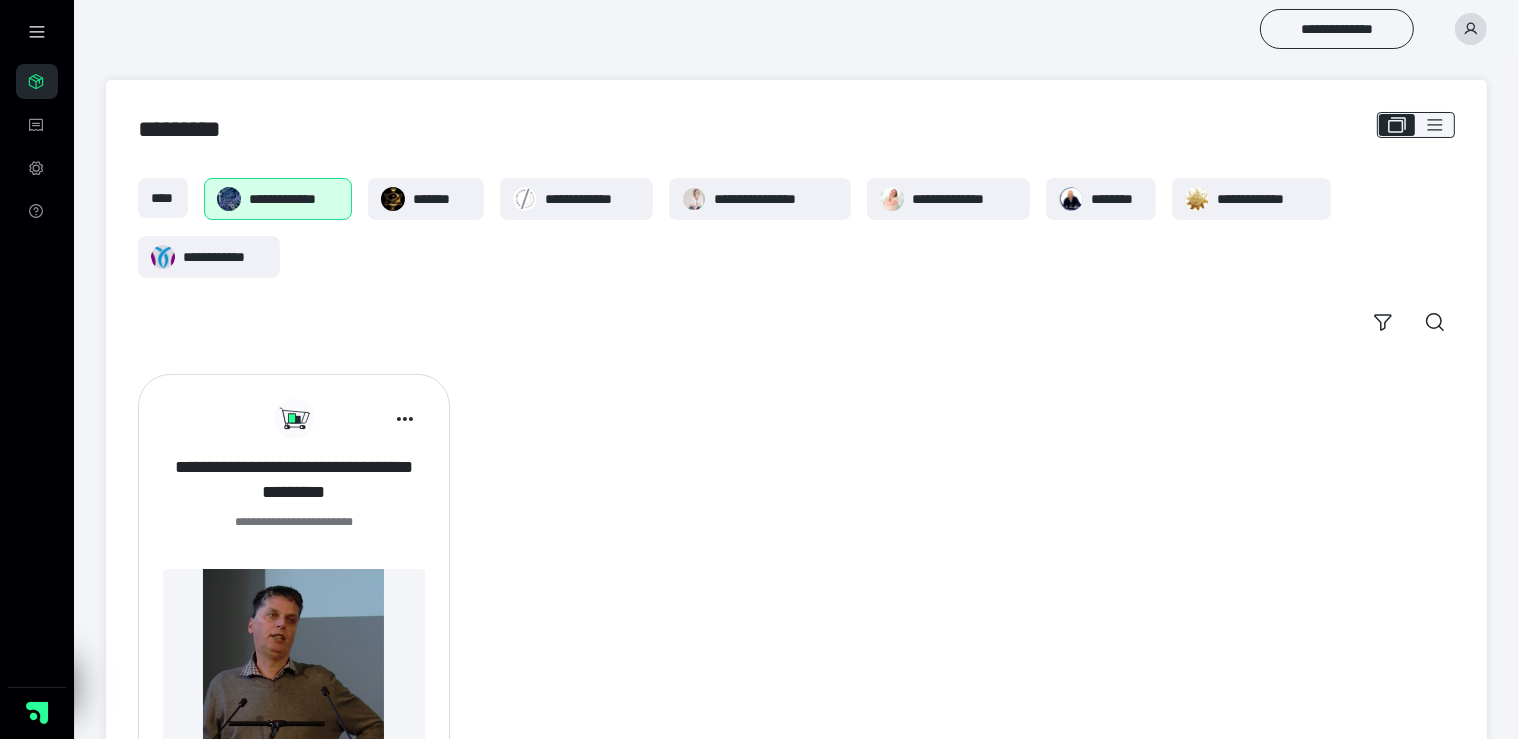 click on "**********" at bounding box center [294, 480] 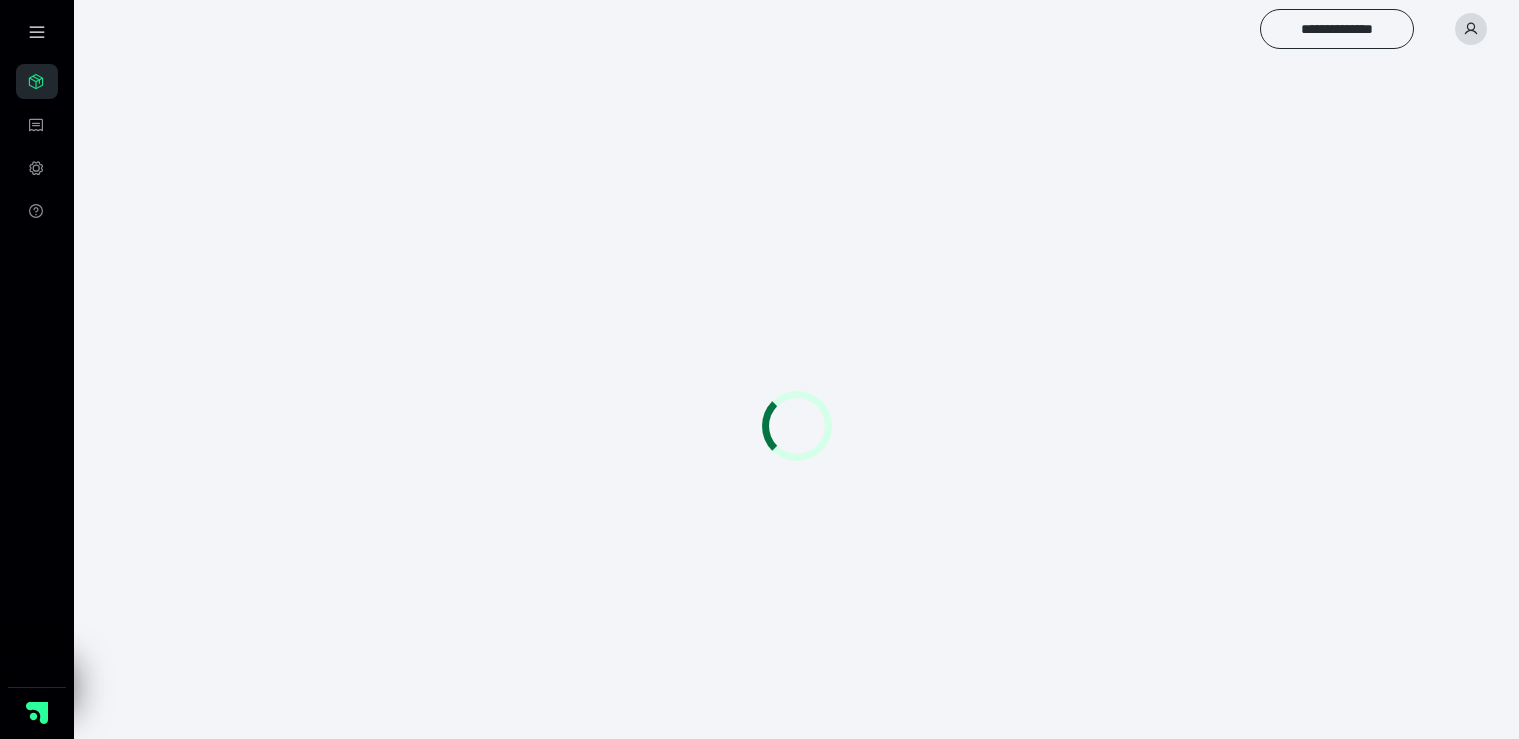 scroll, scrollTop: 0, scrollLeft: 0, axis: both 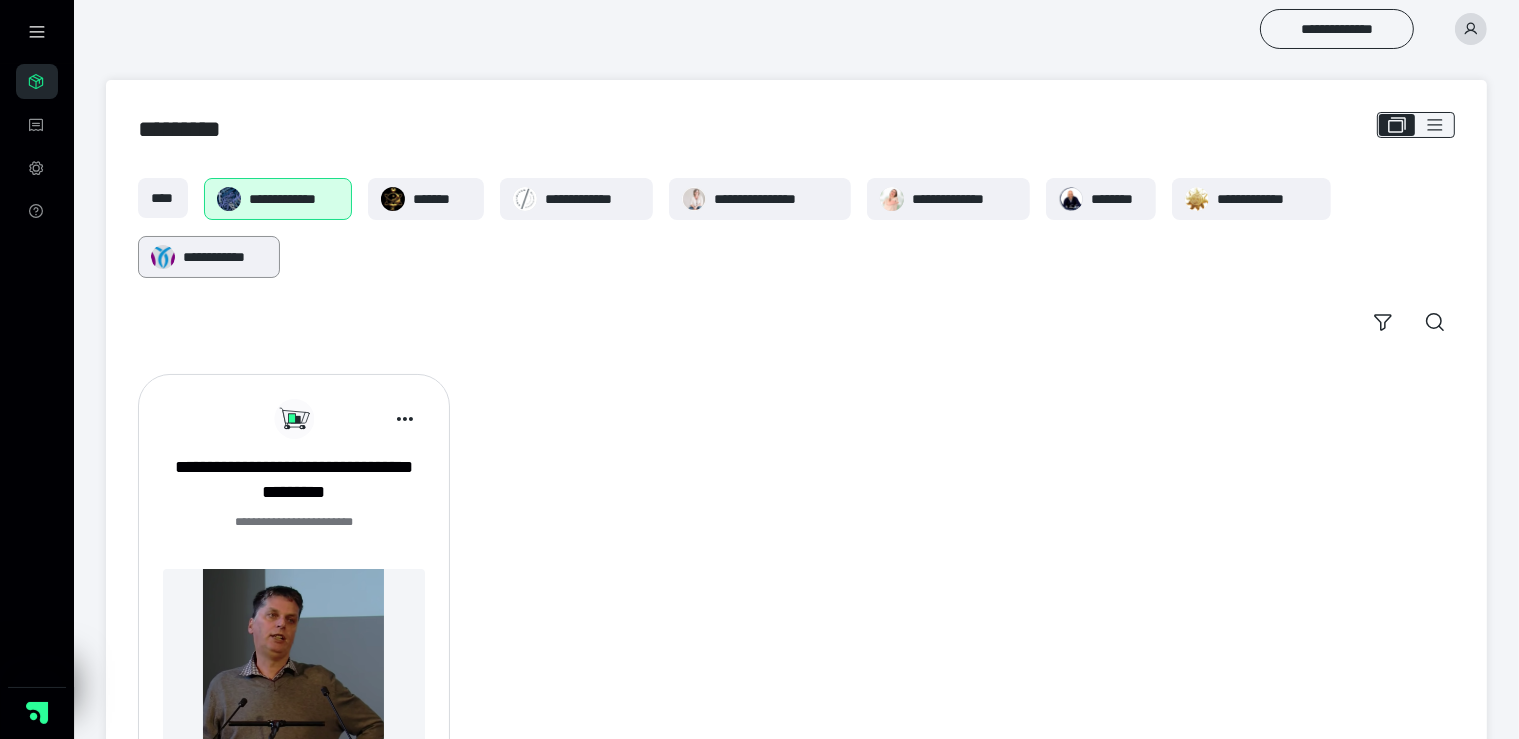 click on "**********" at bounding box center (225, 257) 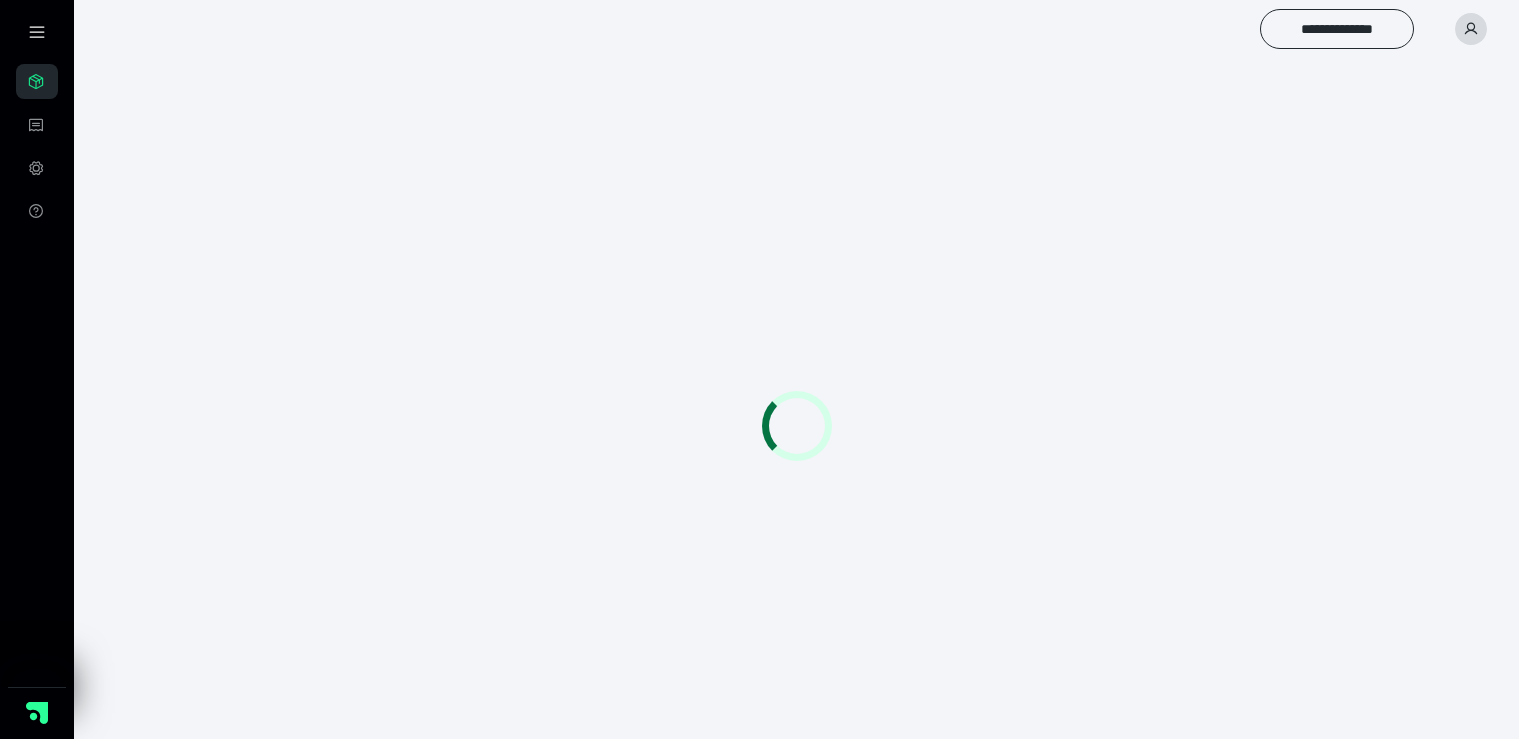 scroll, scrollTop: 0, scrollLeft: 0, axis: both 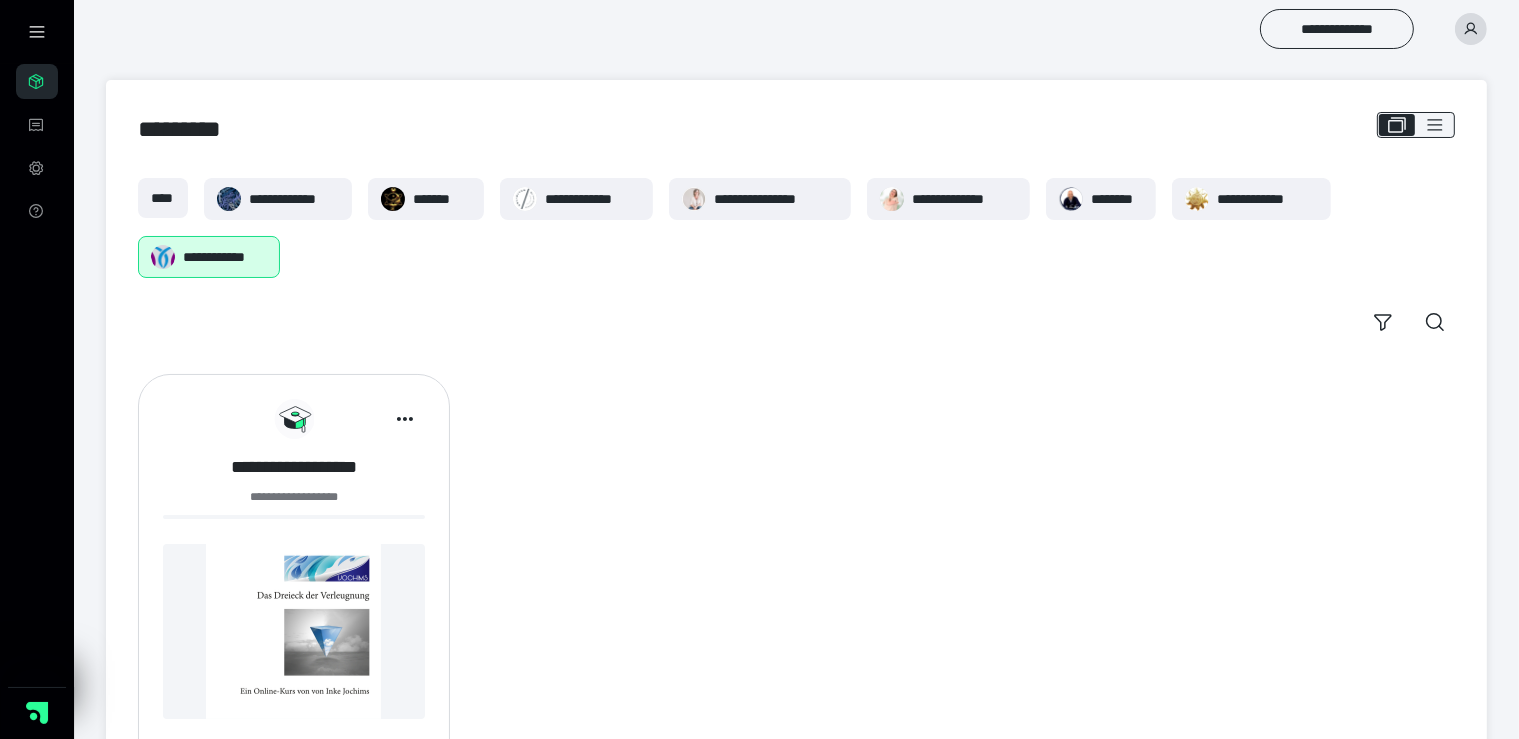 click on "**********" at bounding box center (294, 467) 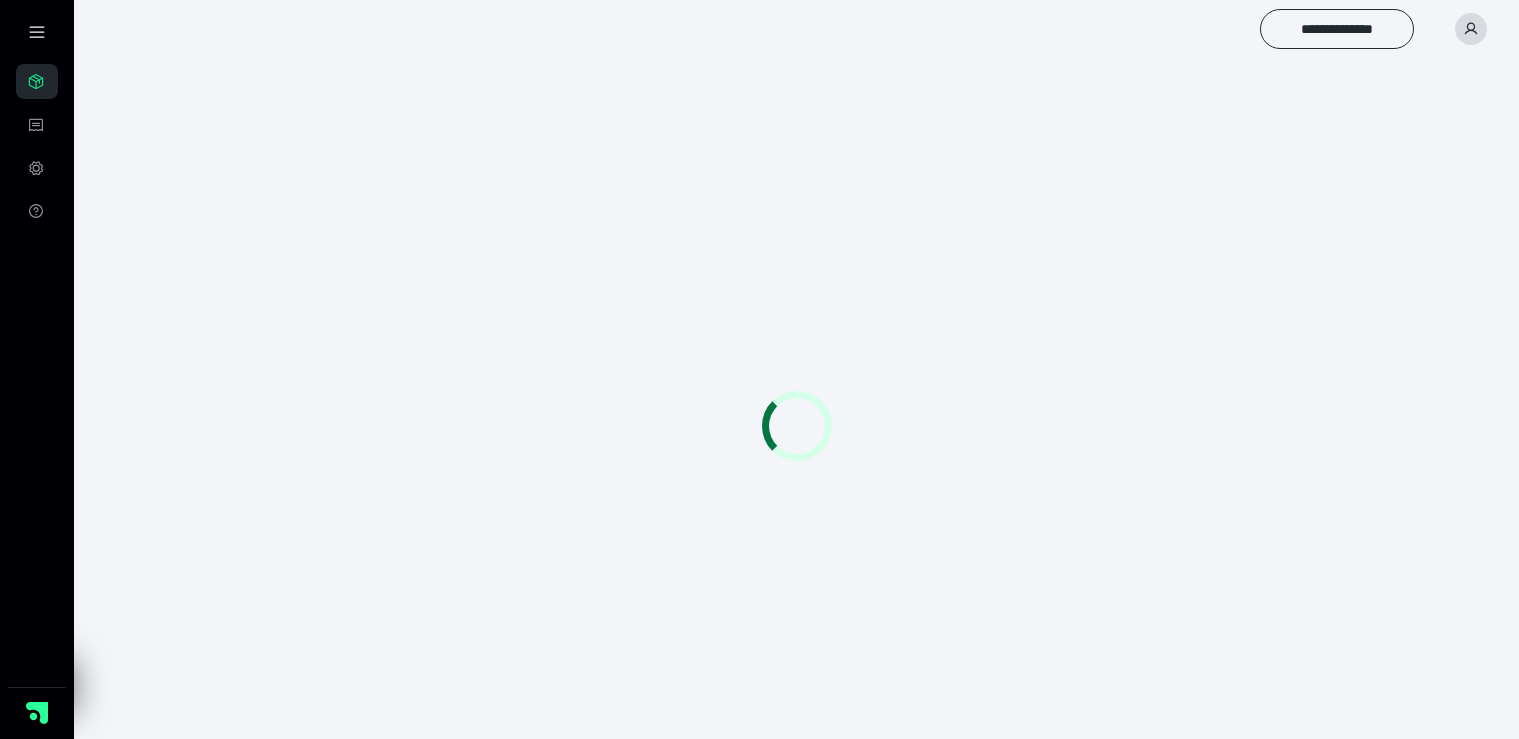 scroll, scrollTop: 0, scrollLeft: 0, axis: both 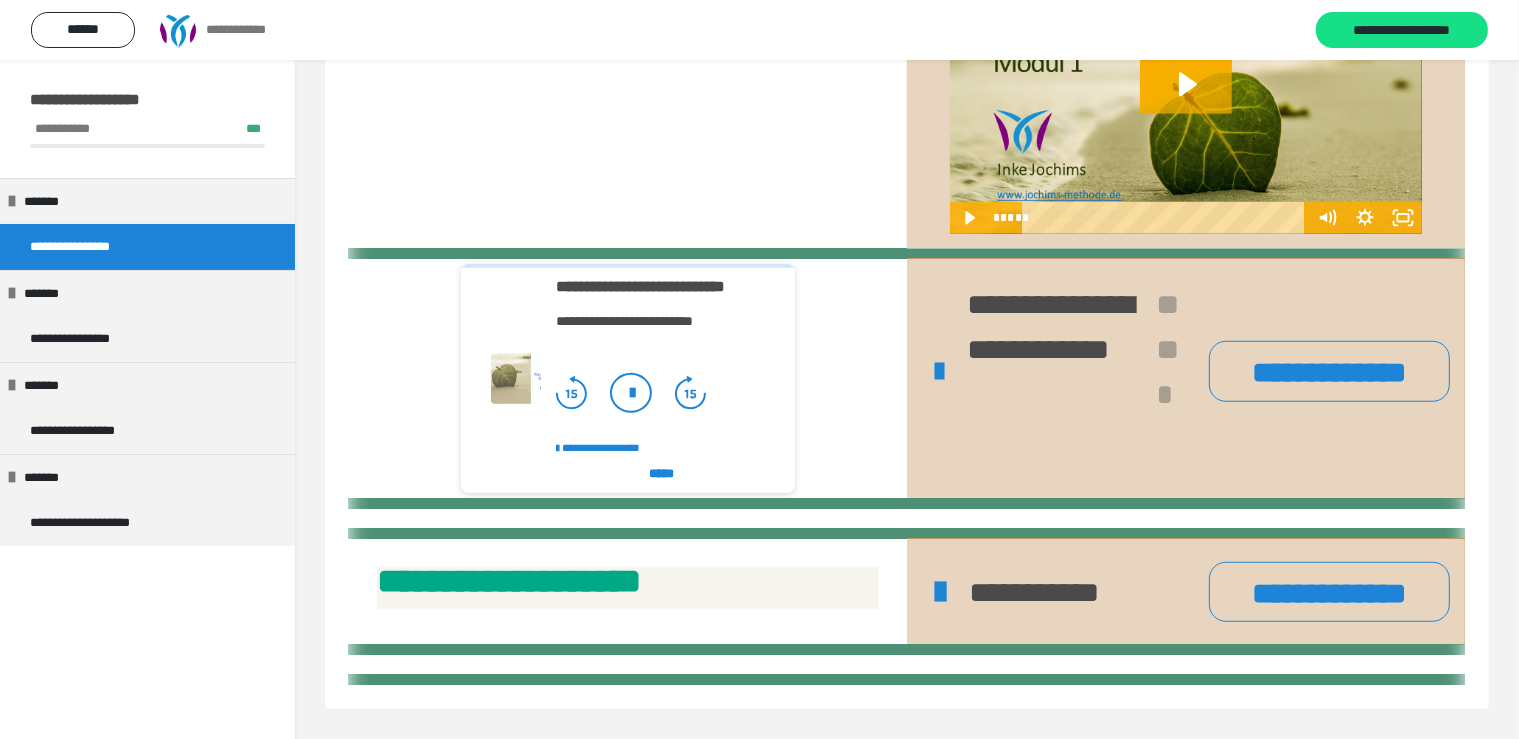 click on "**********" at bounding box center (1329, 592) 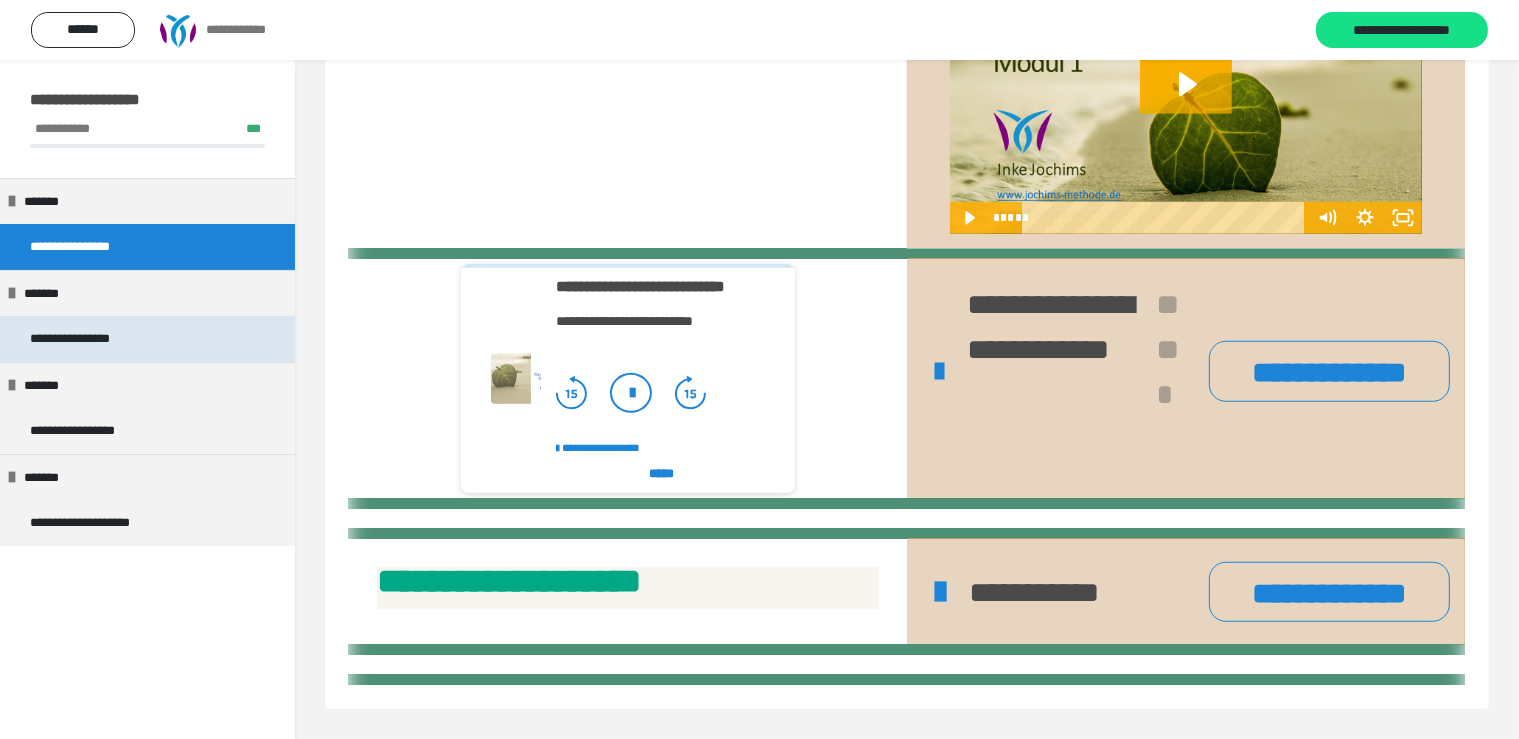 click on "**********" at bounding box center [84, 339] 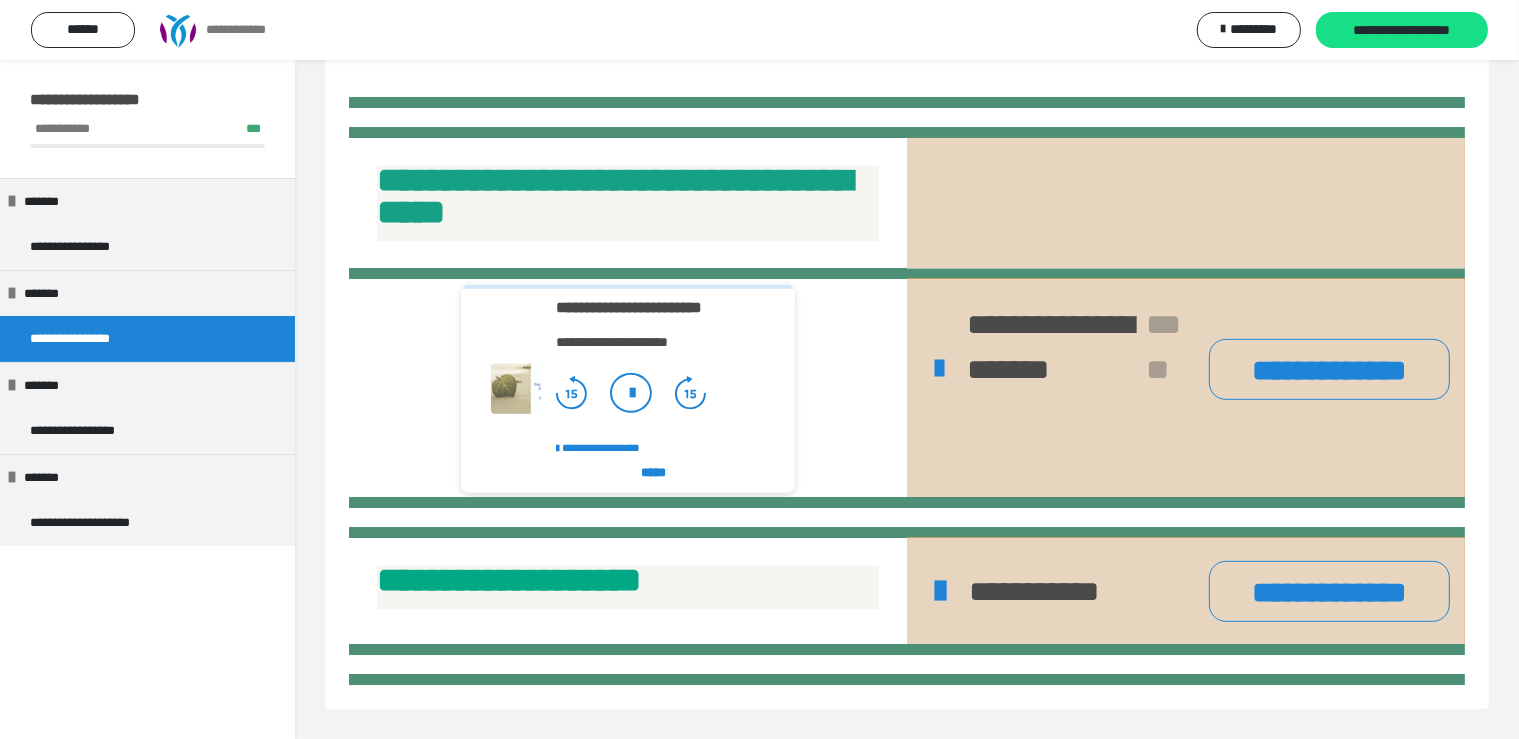 scroll, scrollTop: 802, scrollLeft: 0, axis: vertical 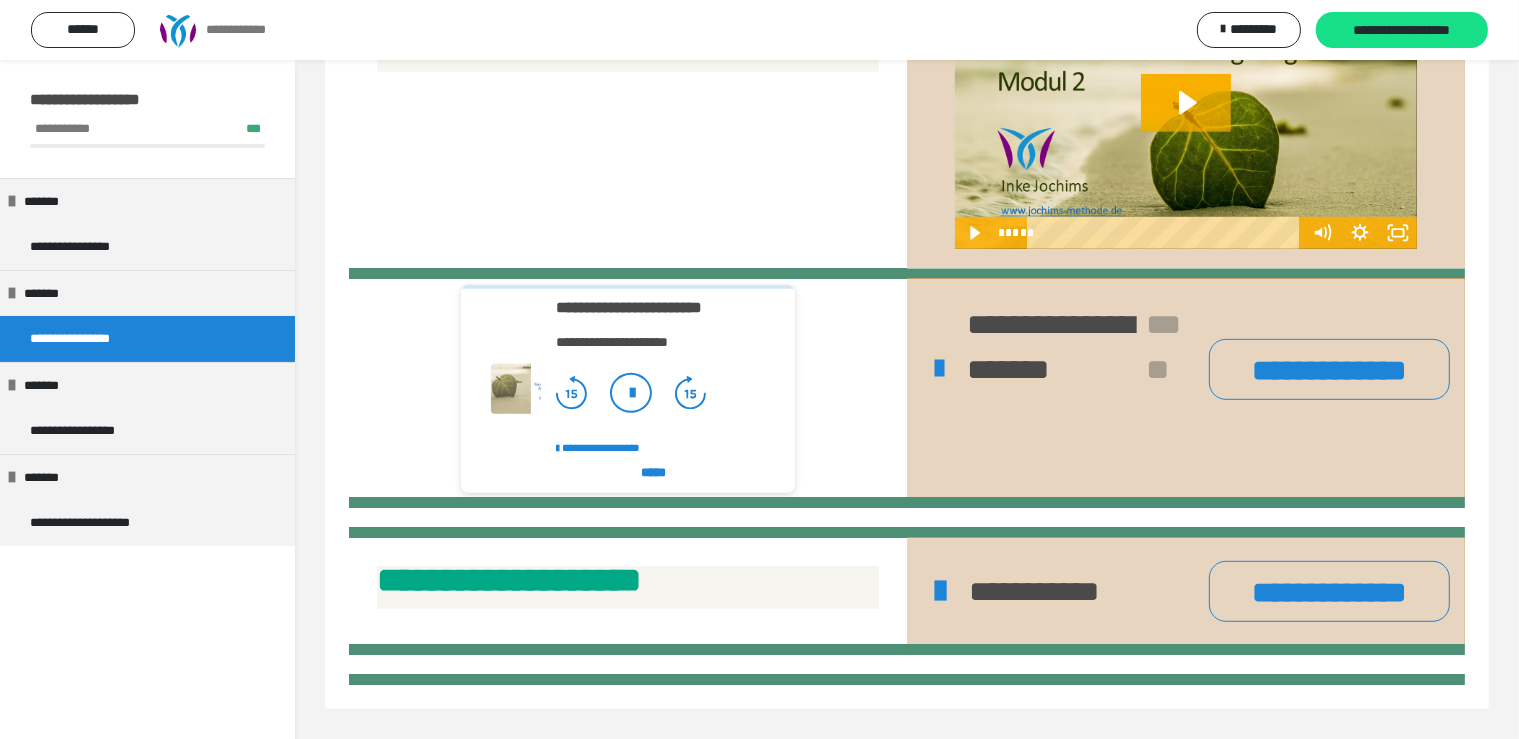 click on "**********" at bounding box center (1329, 591) 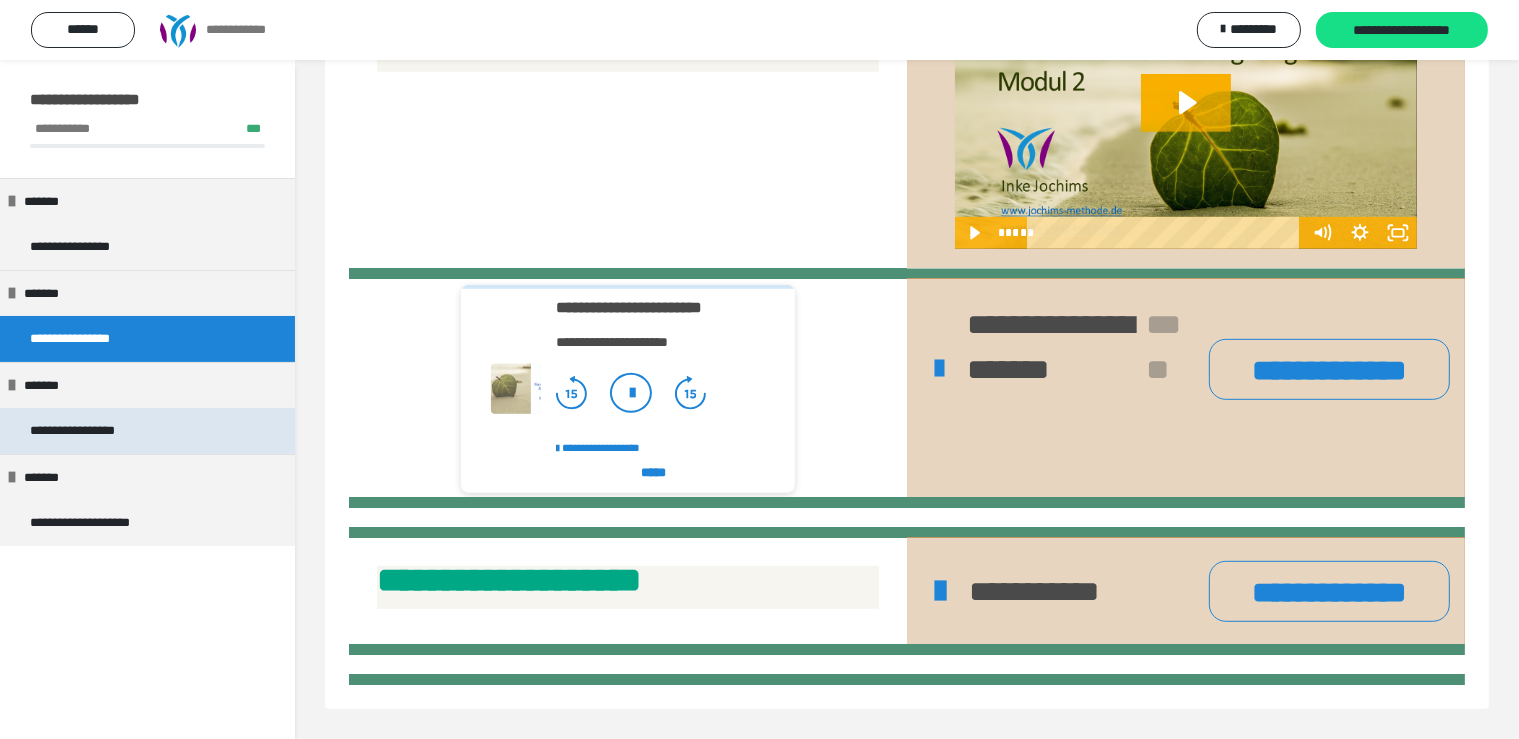 click on "**********" at bounding box center [87, 431] 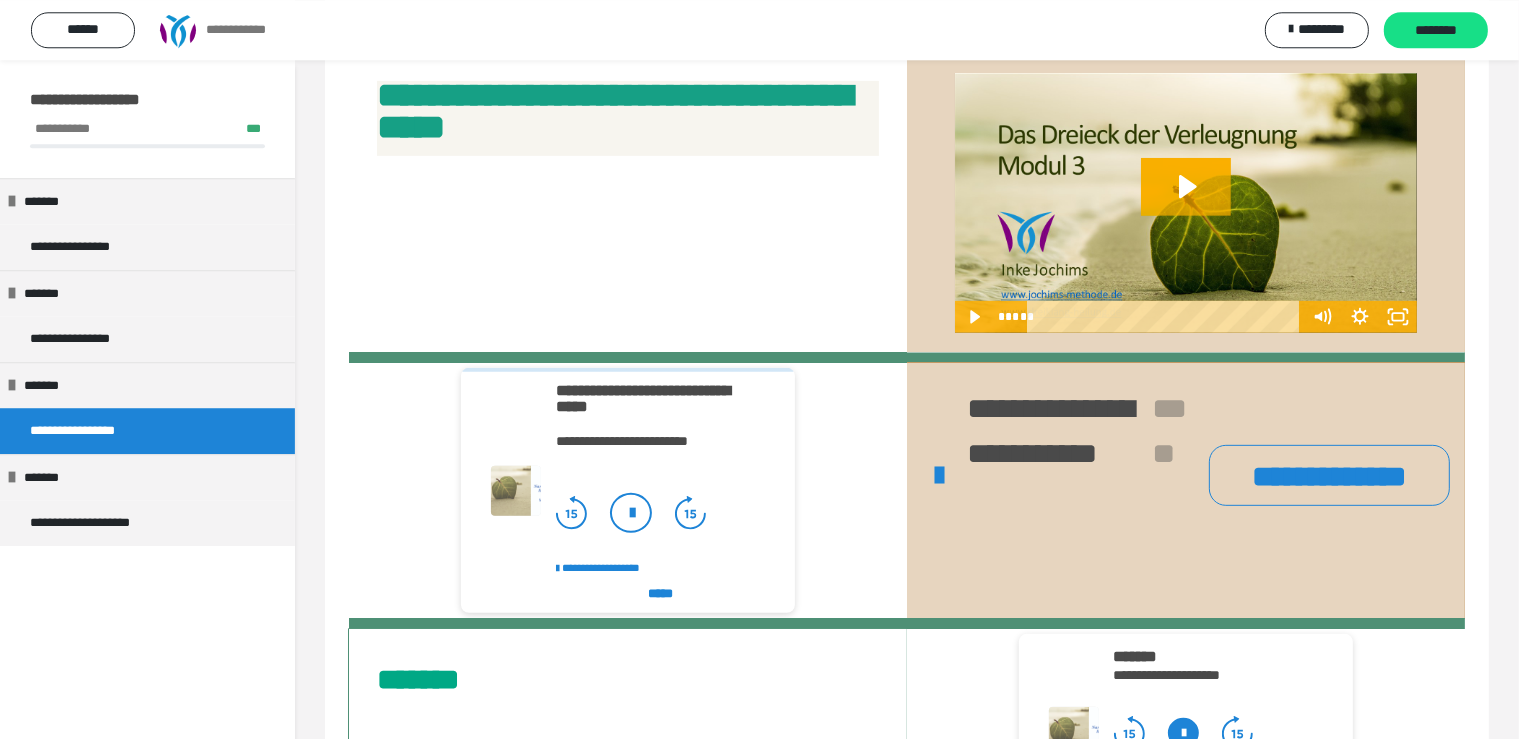 scroll, scrollTop: 828, scrollLeft: 0, axis: vertical 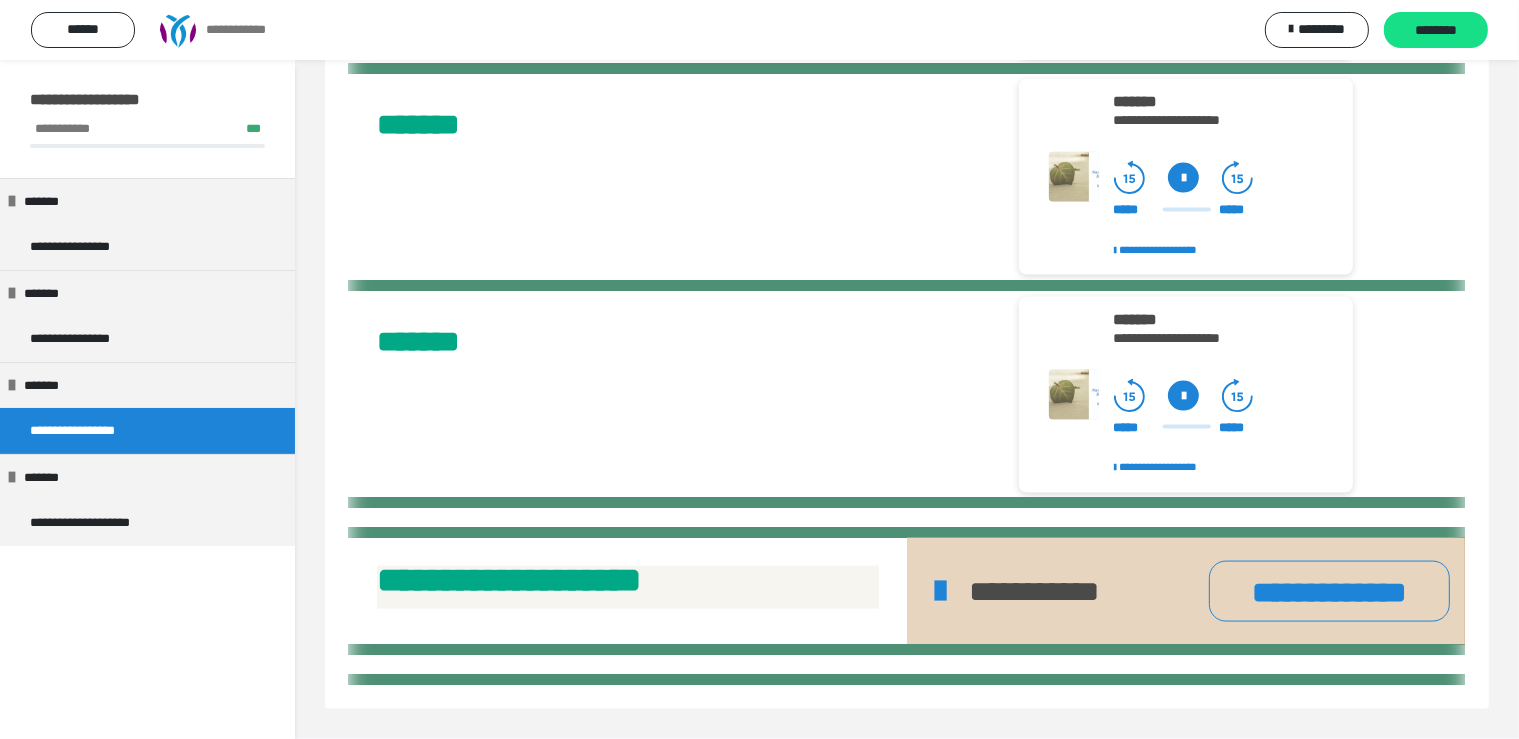 click on "**********" at bounding box center [1329, 591] 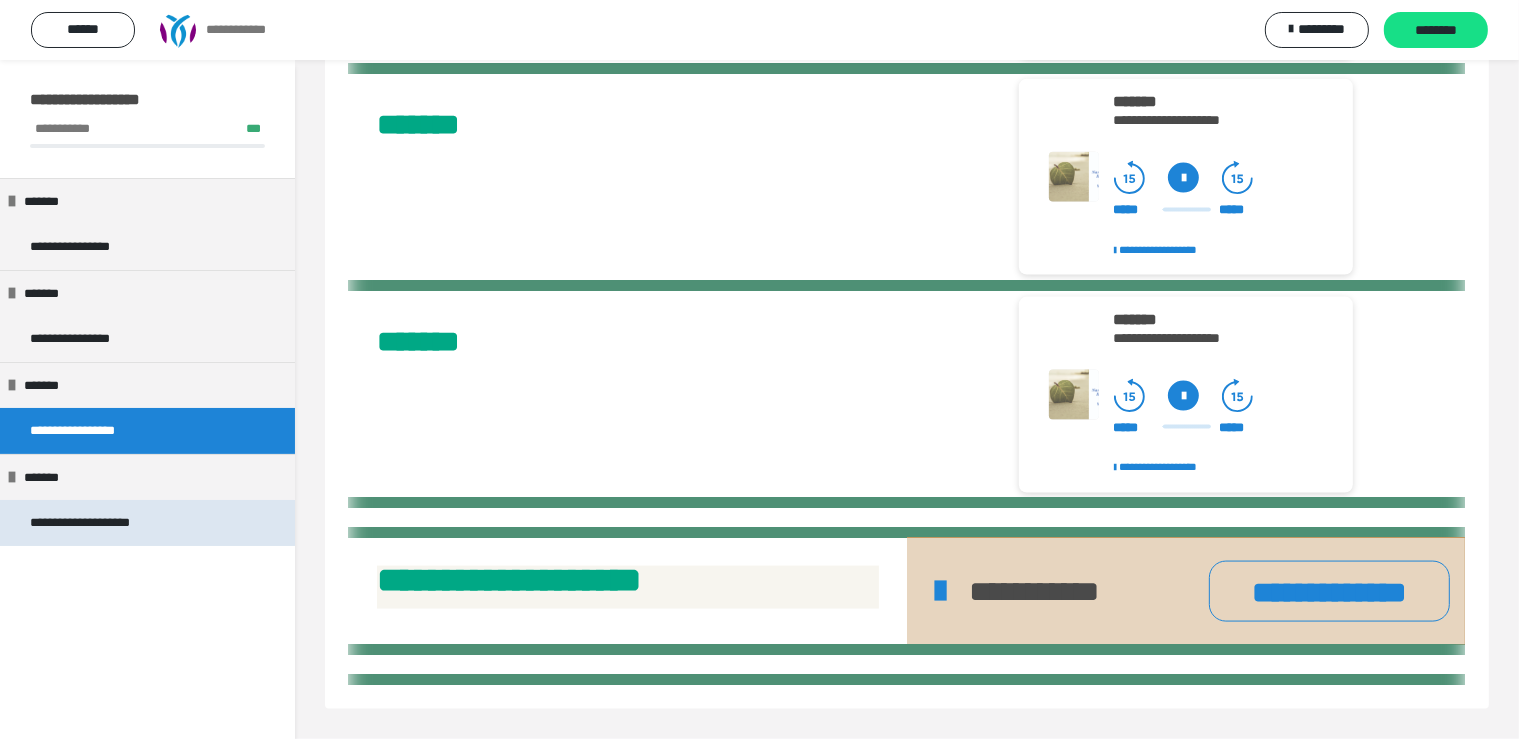 click on "**********" at bounding box center (103, 523) 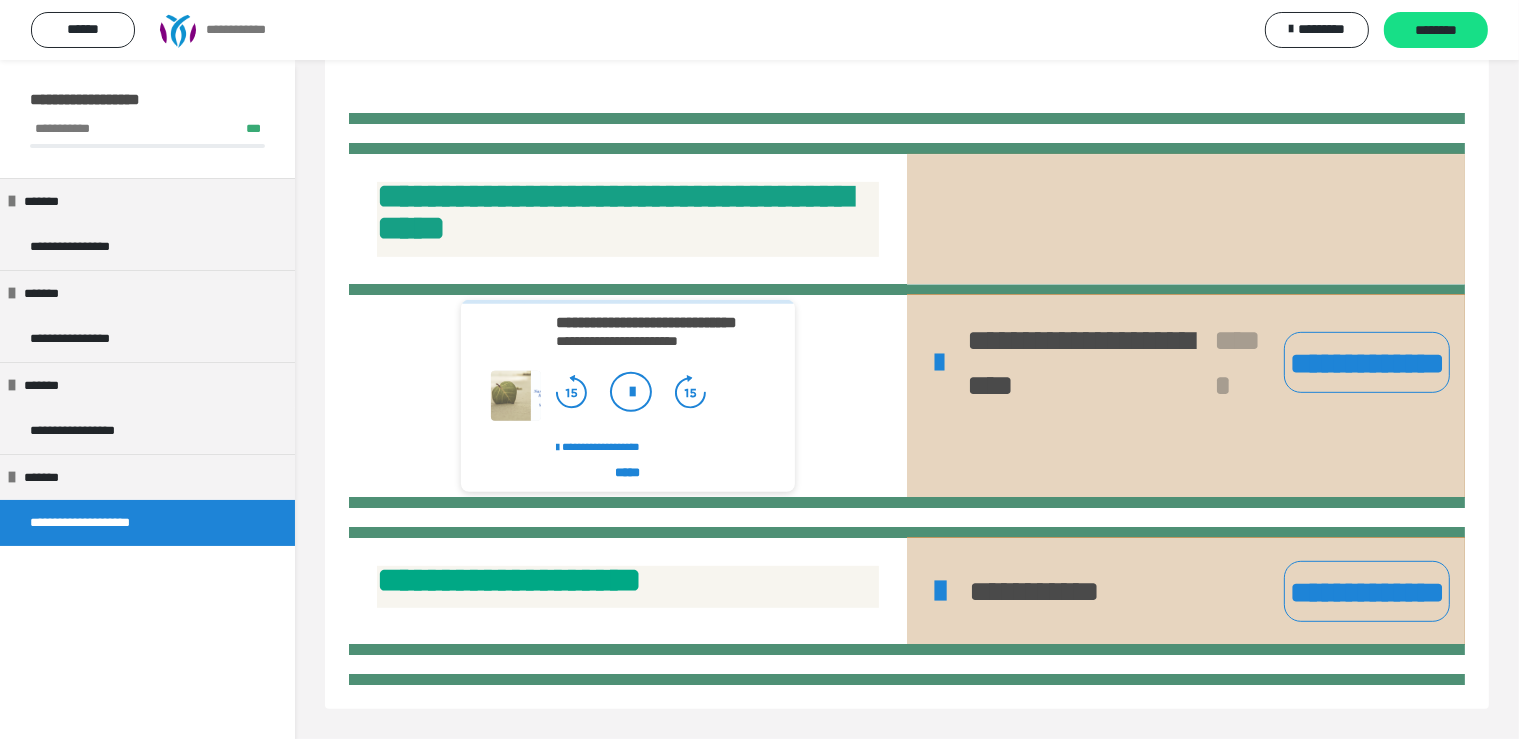 scroll, scrollTop: 937, scrollLeft: 0, axis: vertical 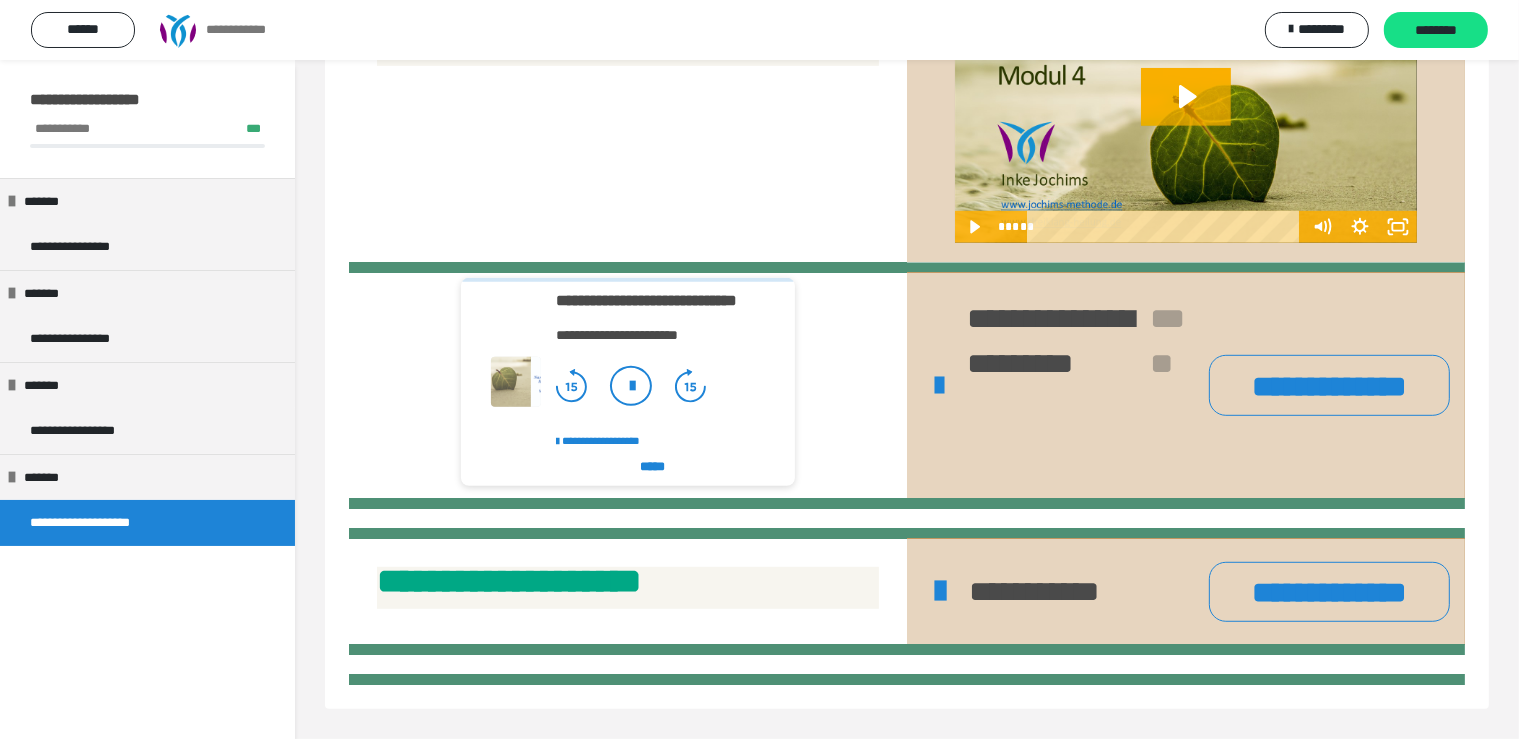 click on "**********" at bounding box center [1329, 592] 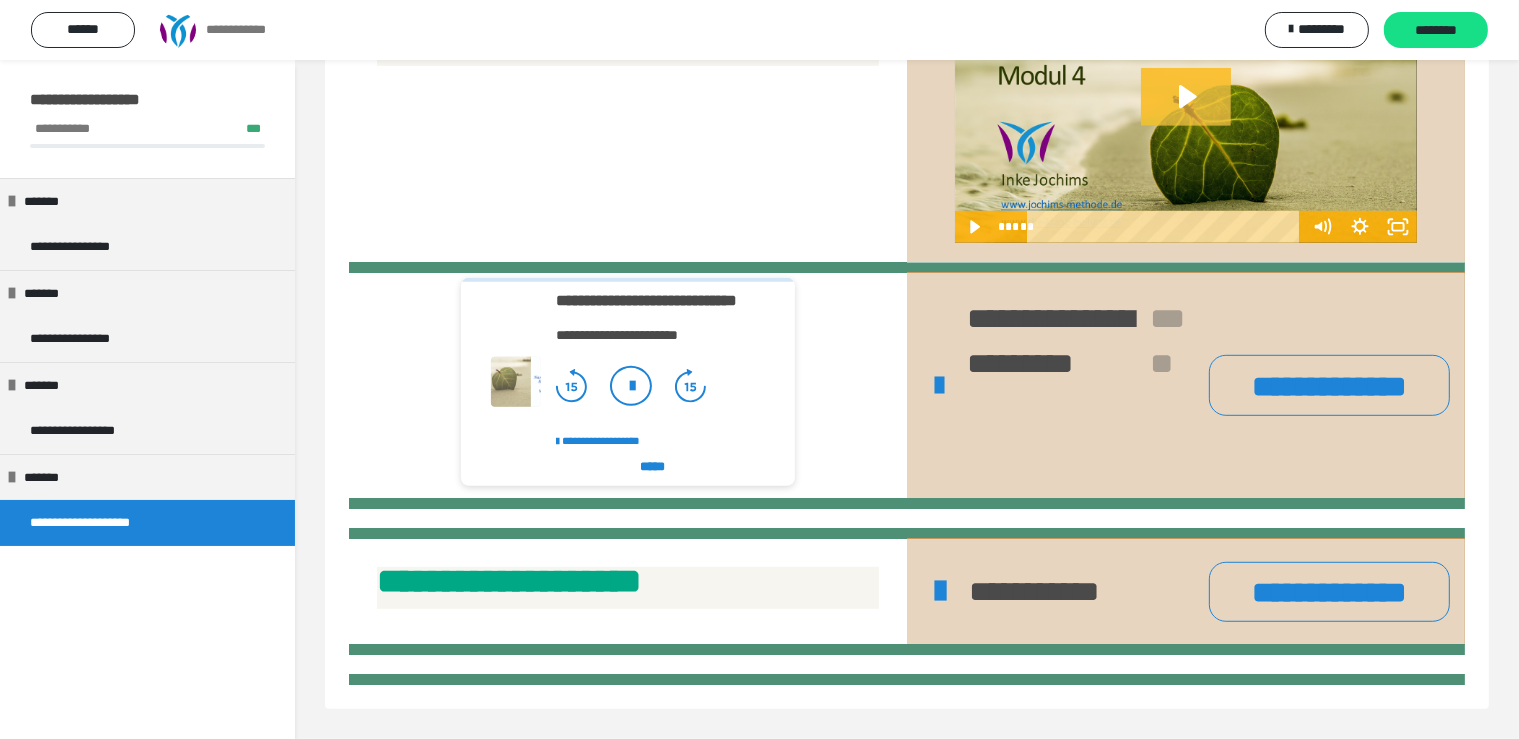 click 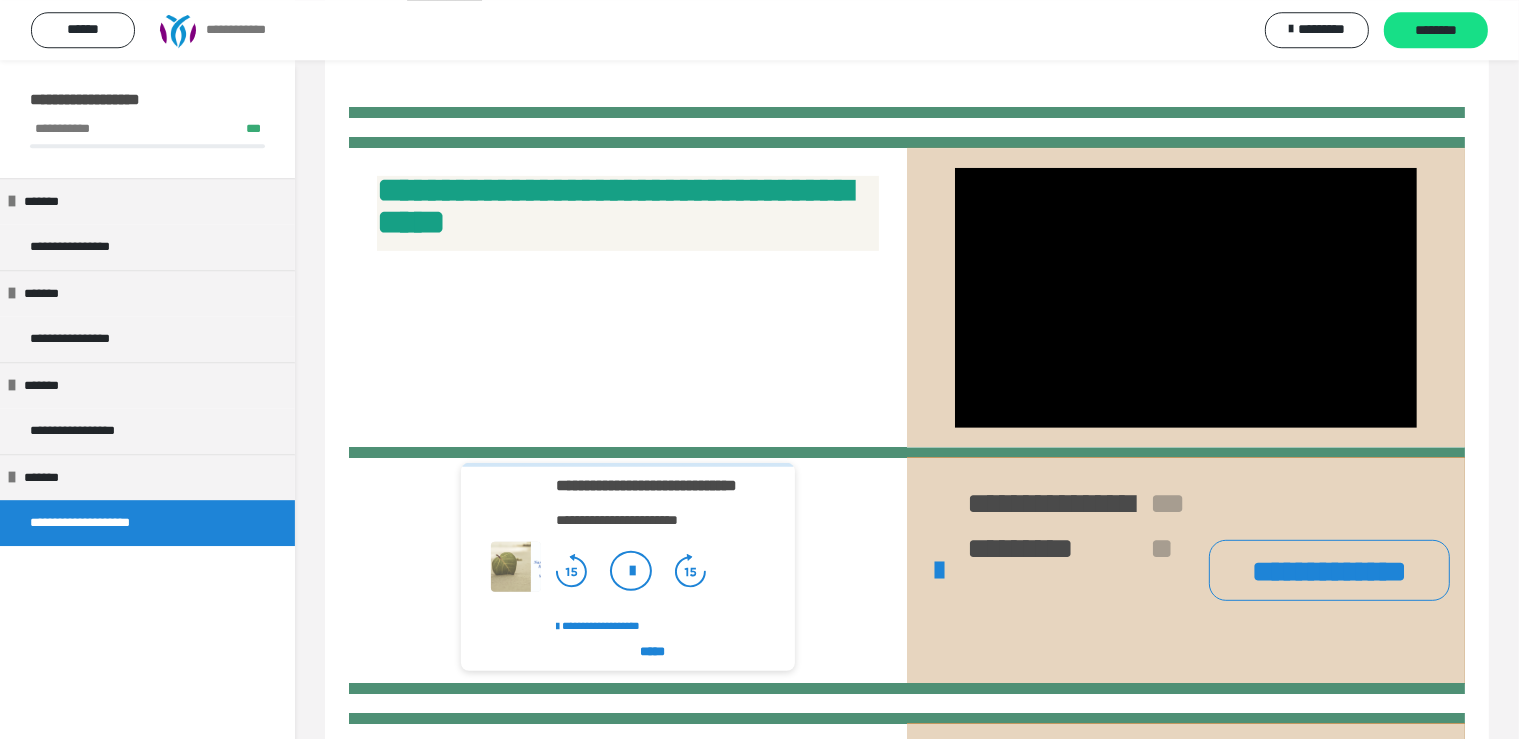 scroll, scrollTop: 910, scrollLeft: 0, axis: vertical 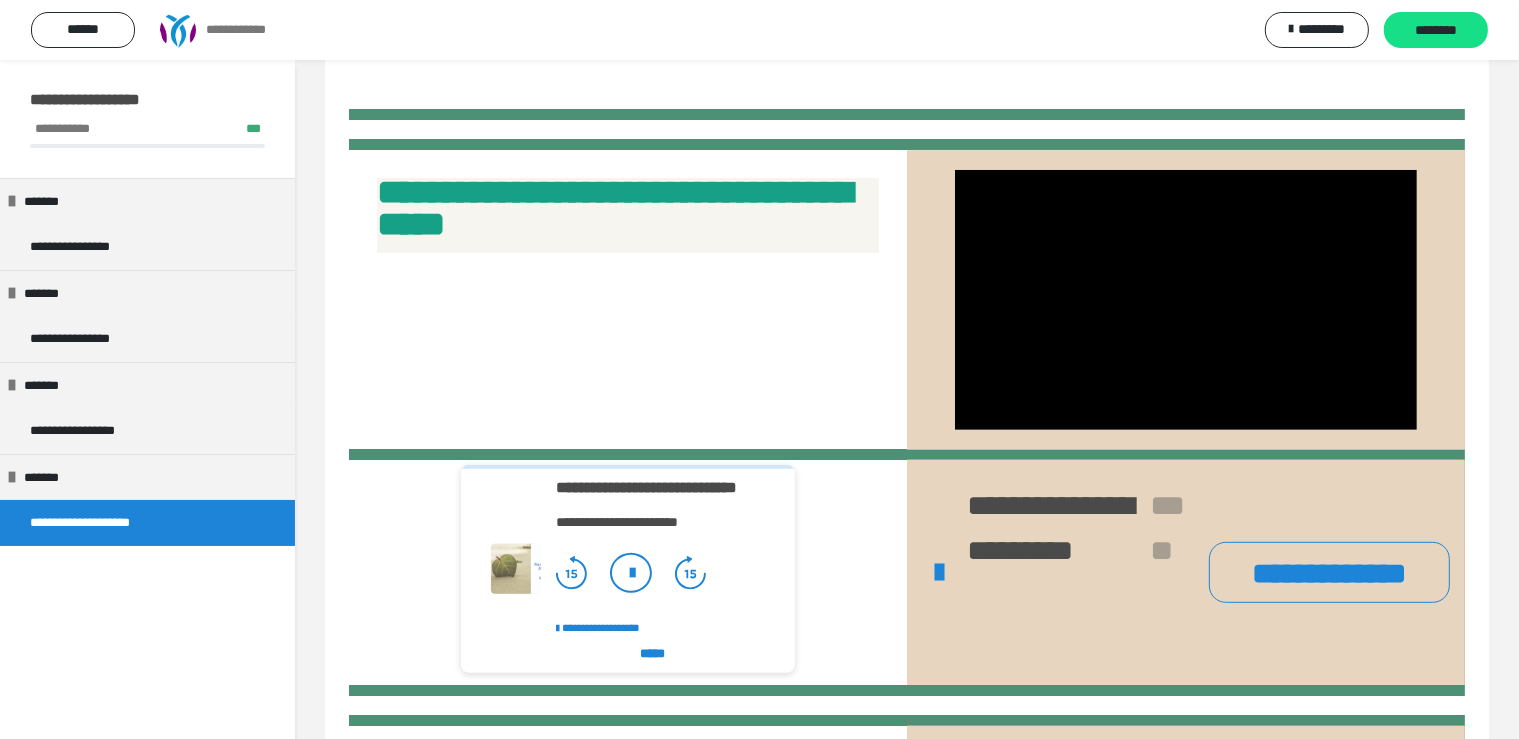 type 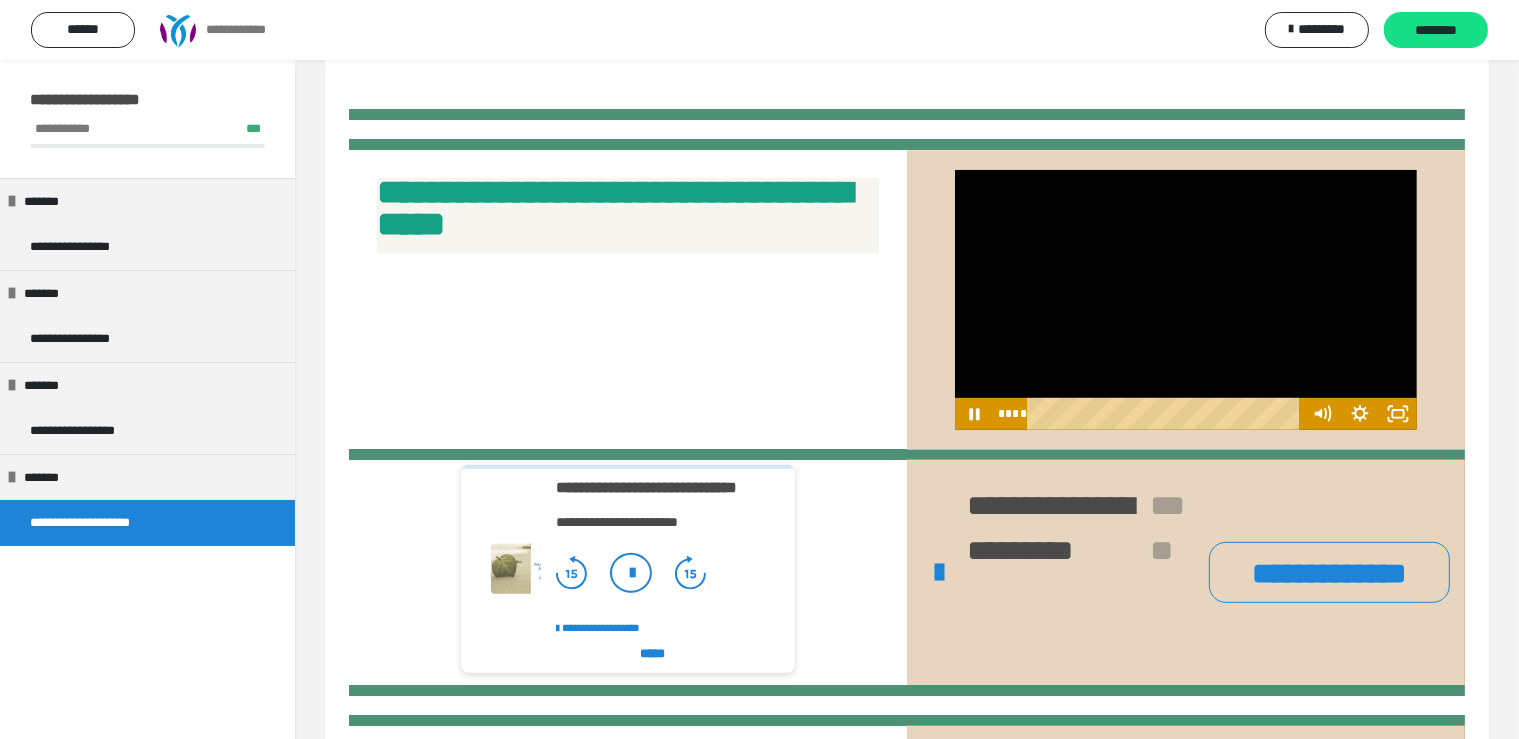 click at bounding box center [1186, 300] 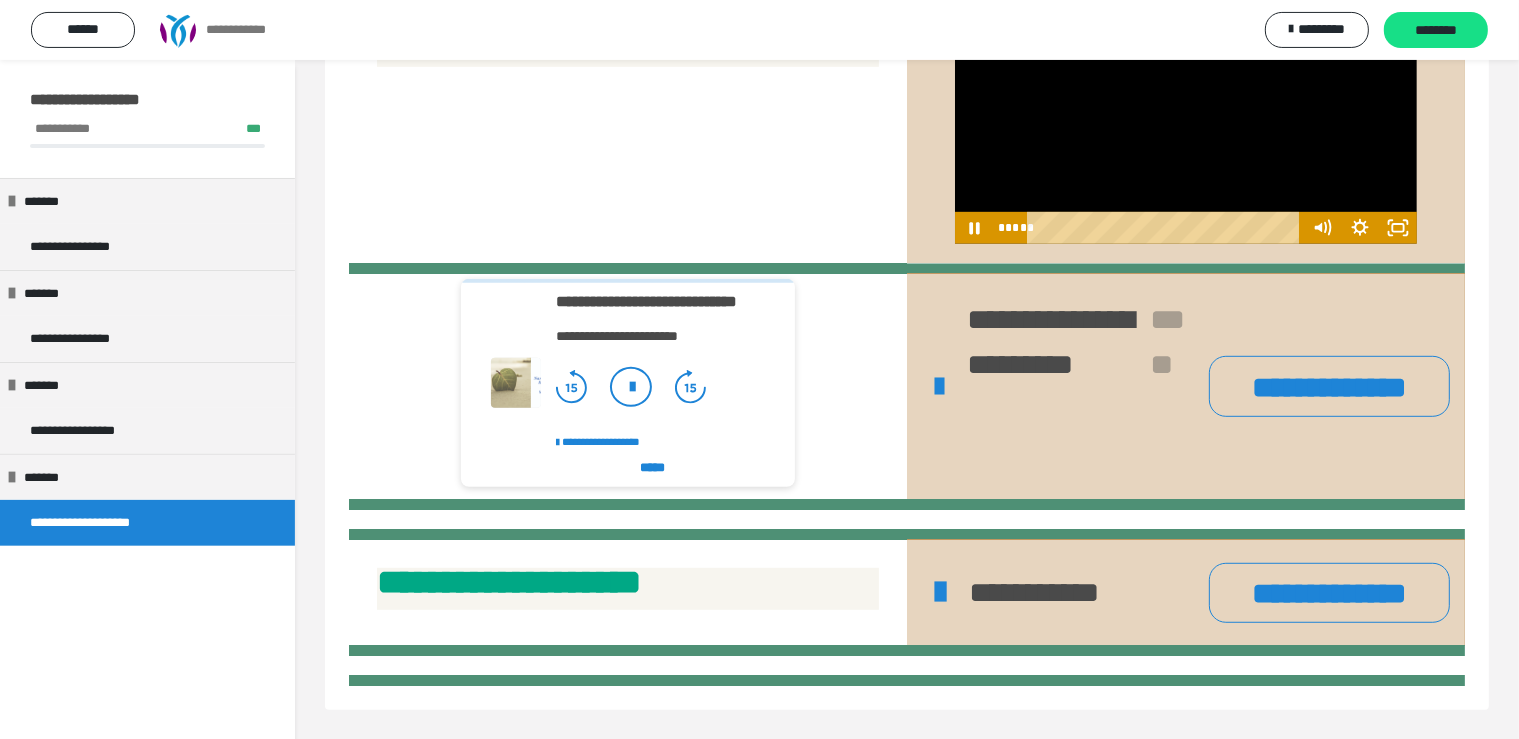 scroll, scrollTop: 1104, scrollLeft: 0, axis: vertical 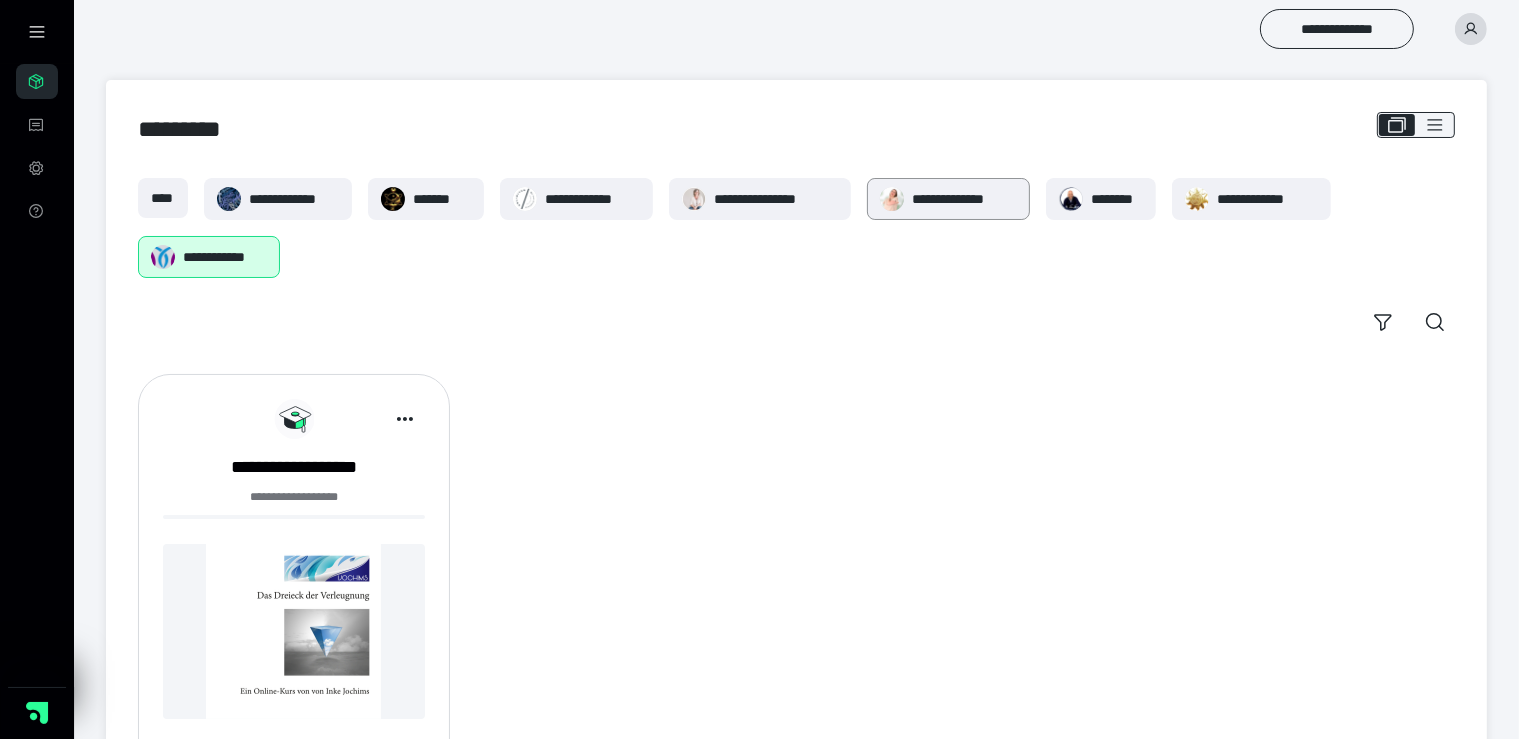 click on "**********" at bounding box center [964, 199] 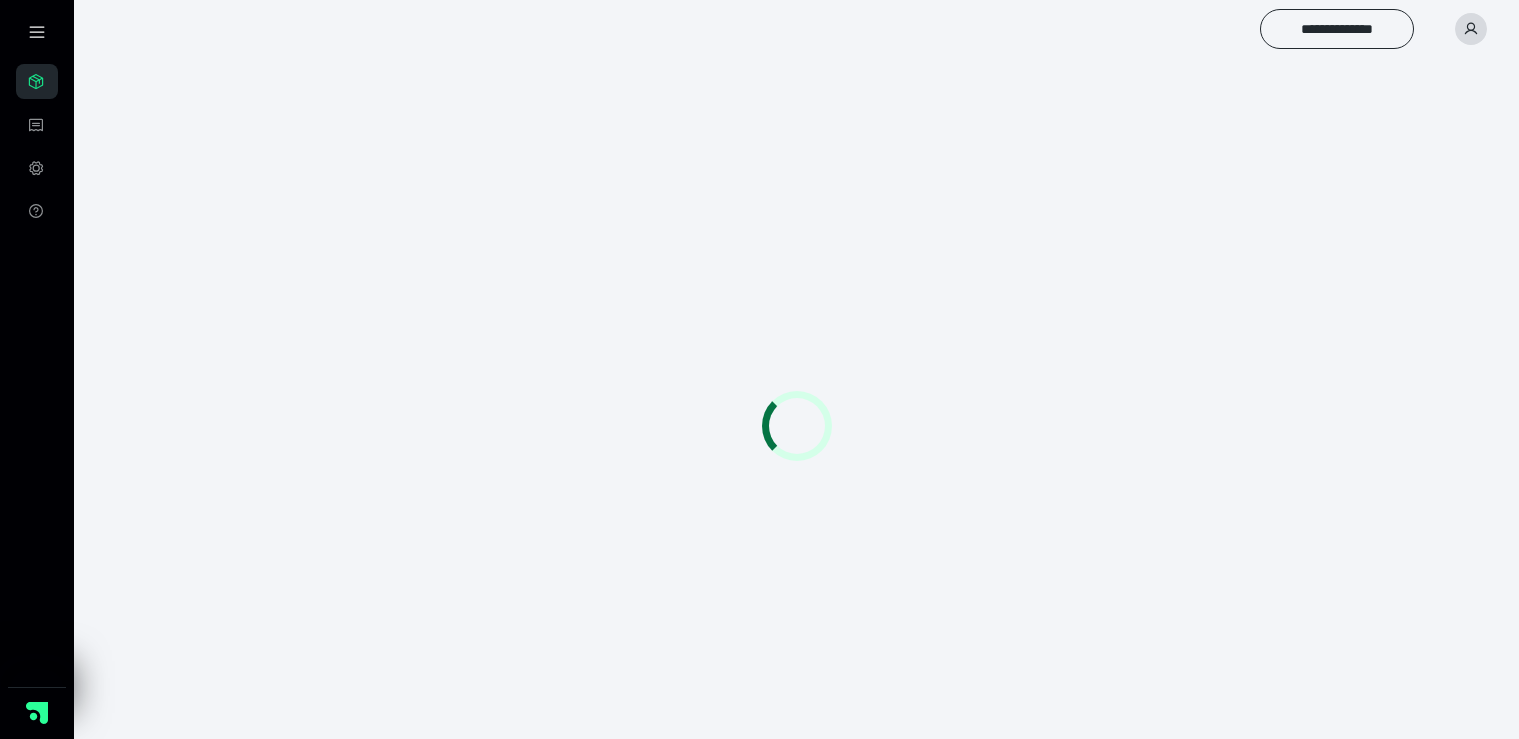 scroll, scrollTop: 0, scrollLeft: 0, axis: both 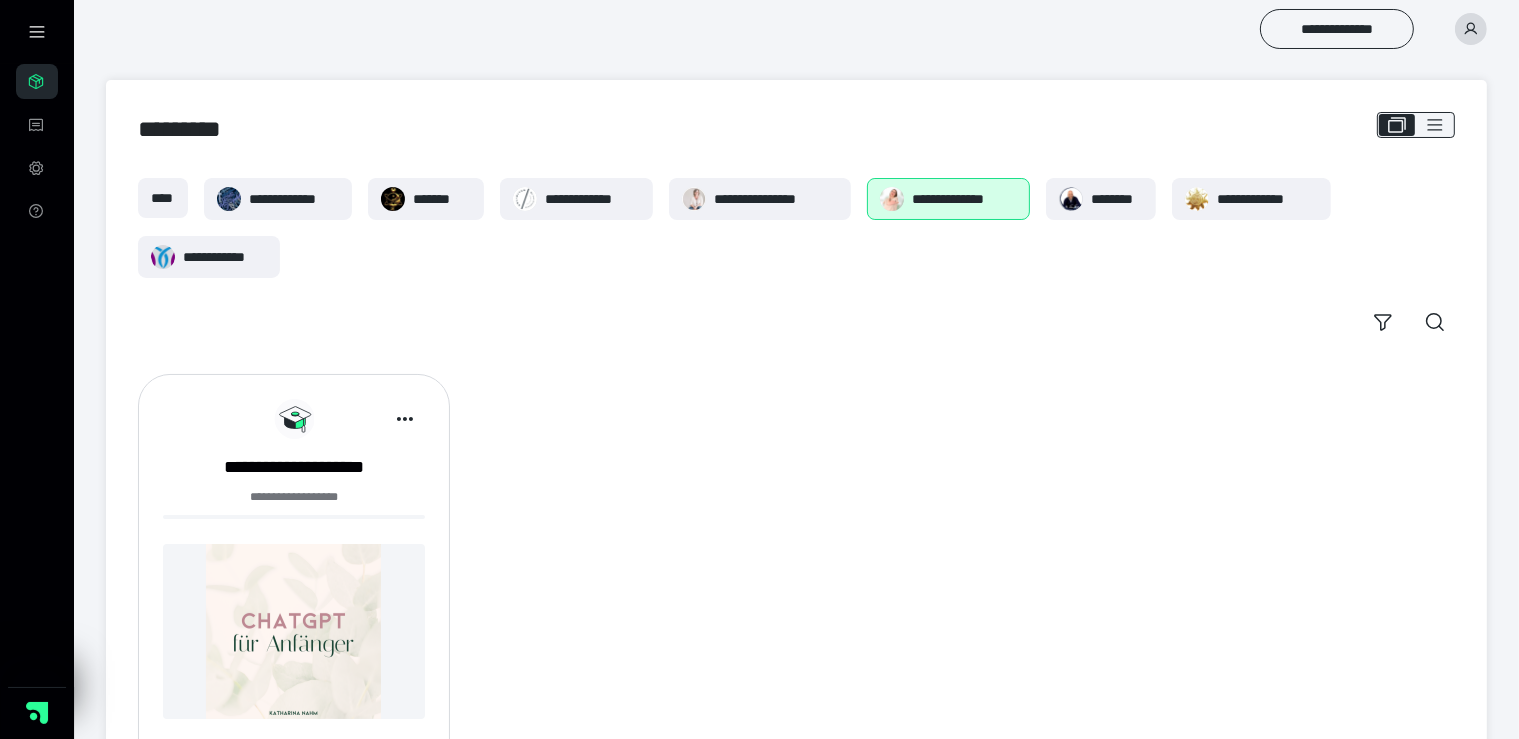 click at bounding box center [294, 631] 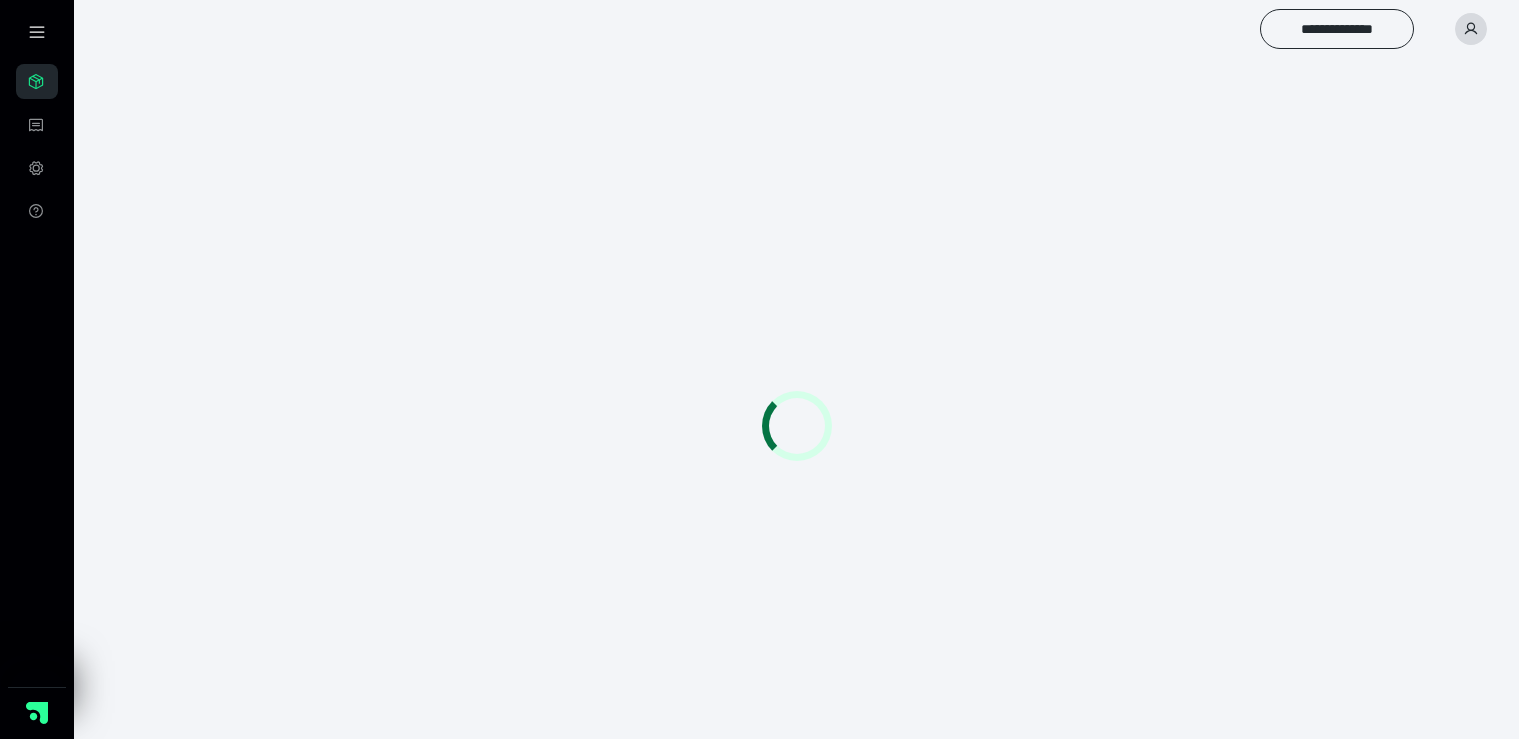 scroll, scrollTop: 0, scrollLeft: 0, axis: both 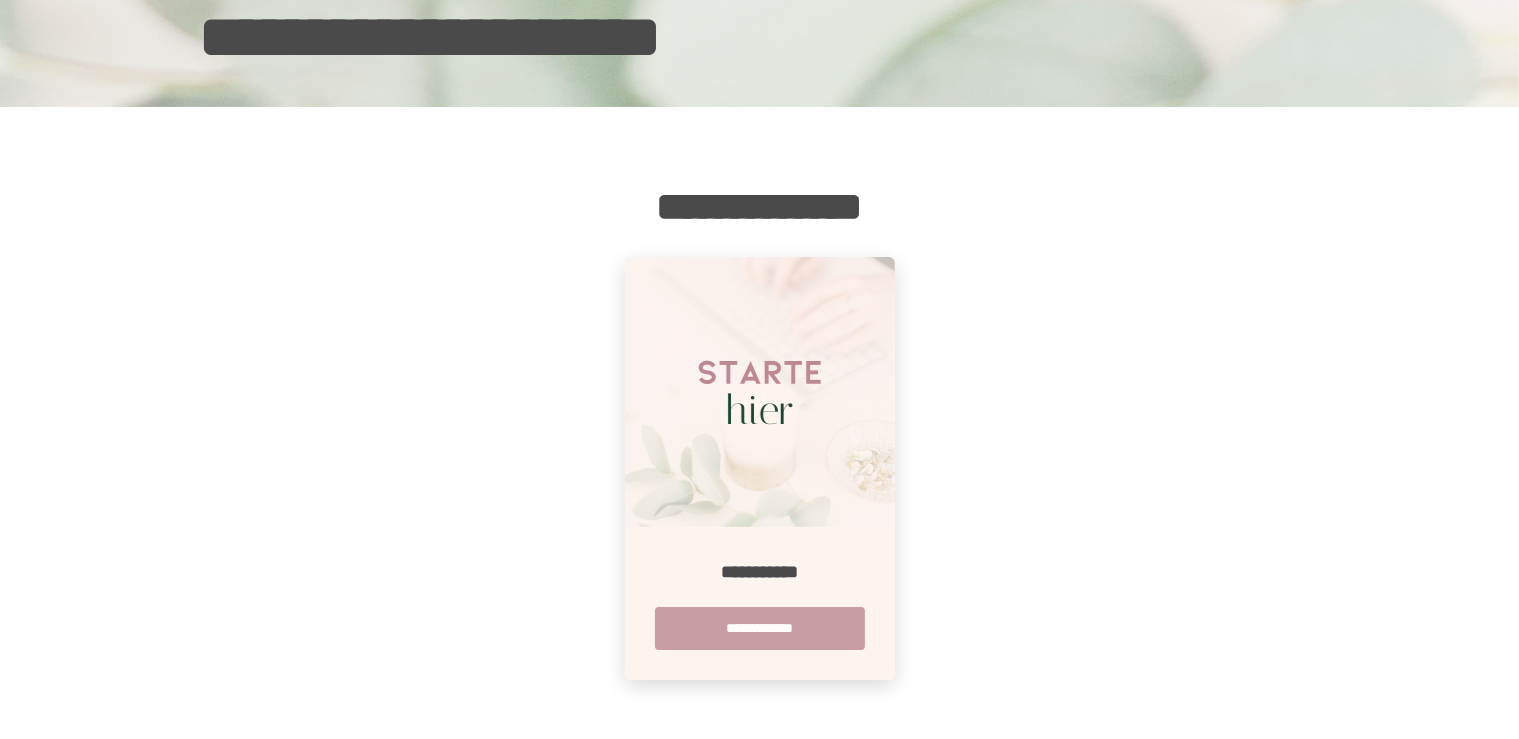 click on "**********" at bounding box center (760, 628) 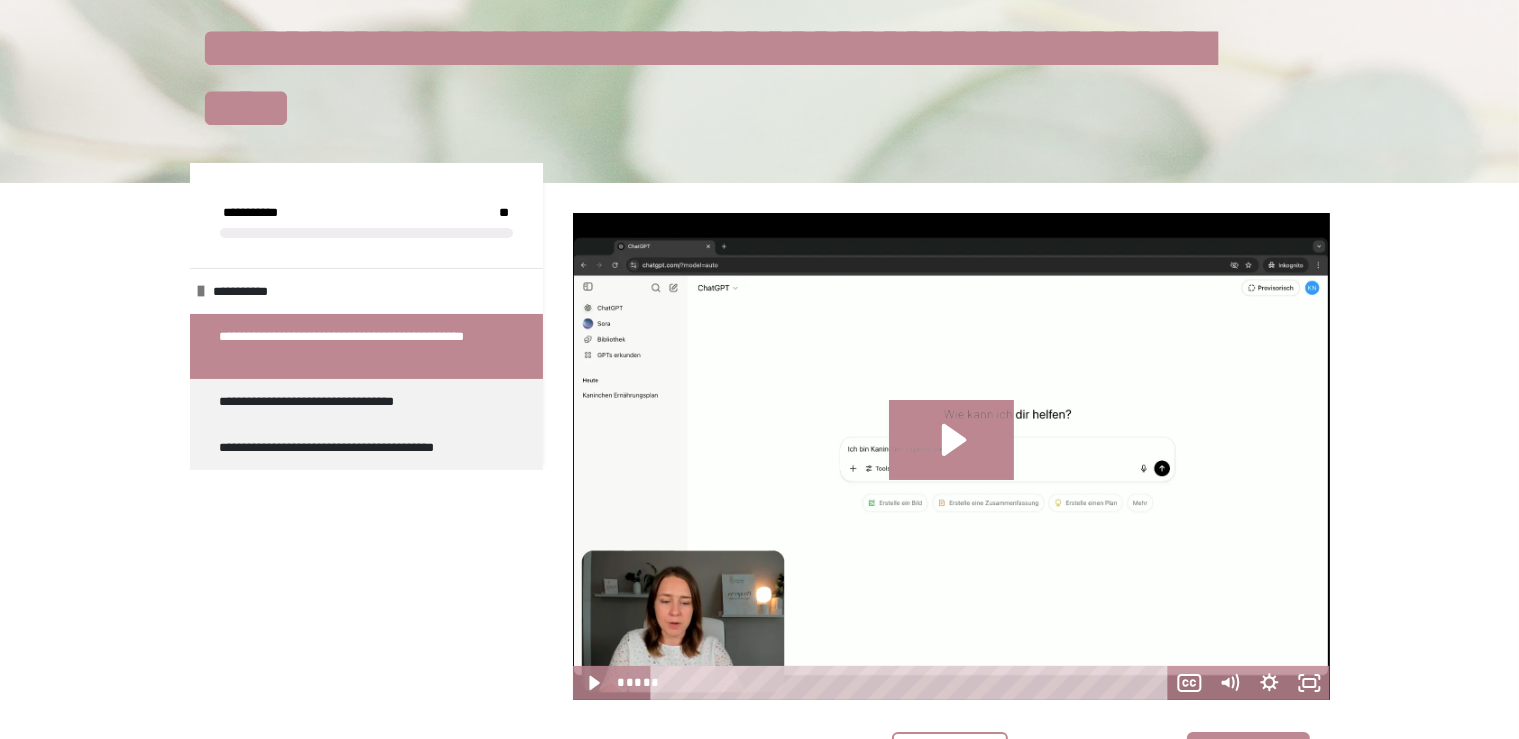 scroll, scrollTop: 140, scrollLeft: 0, axis: vertical 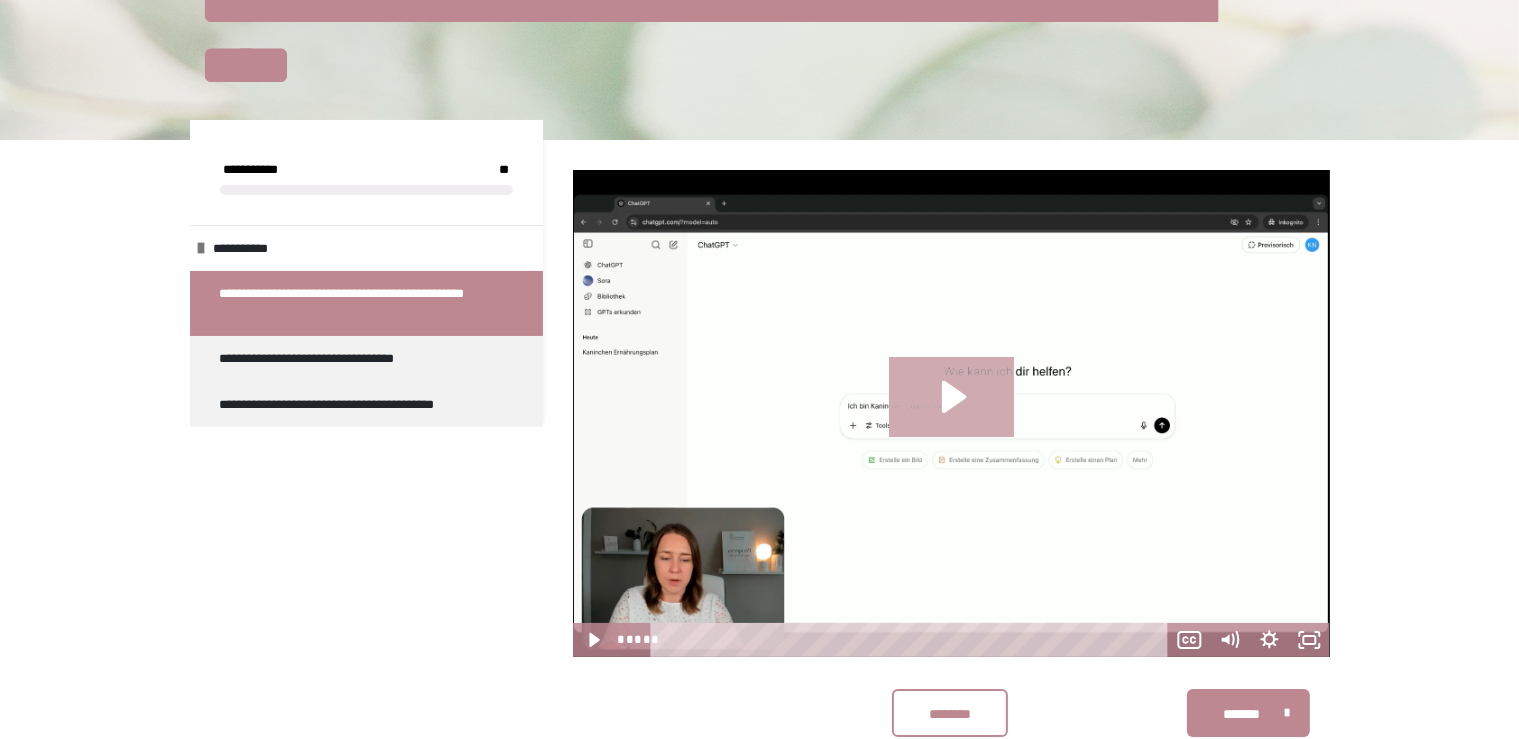 click 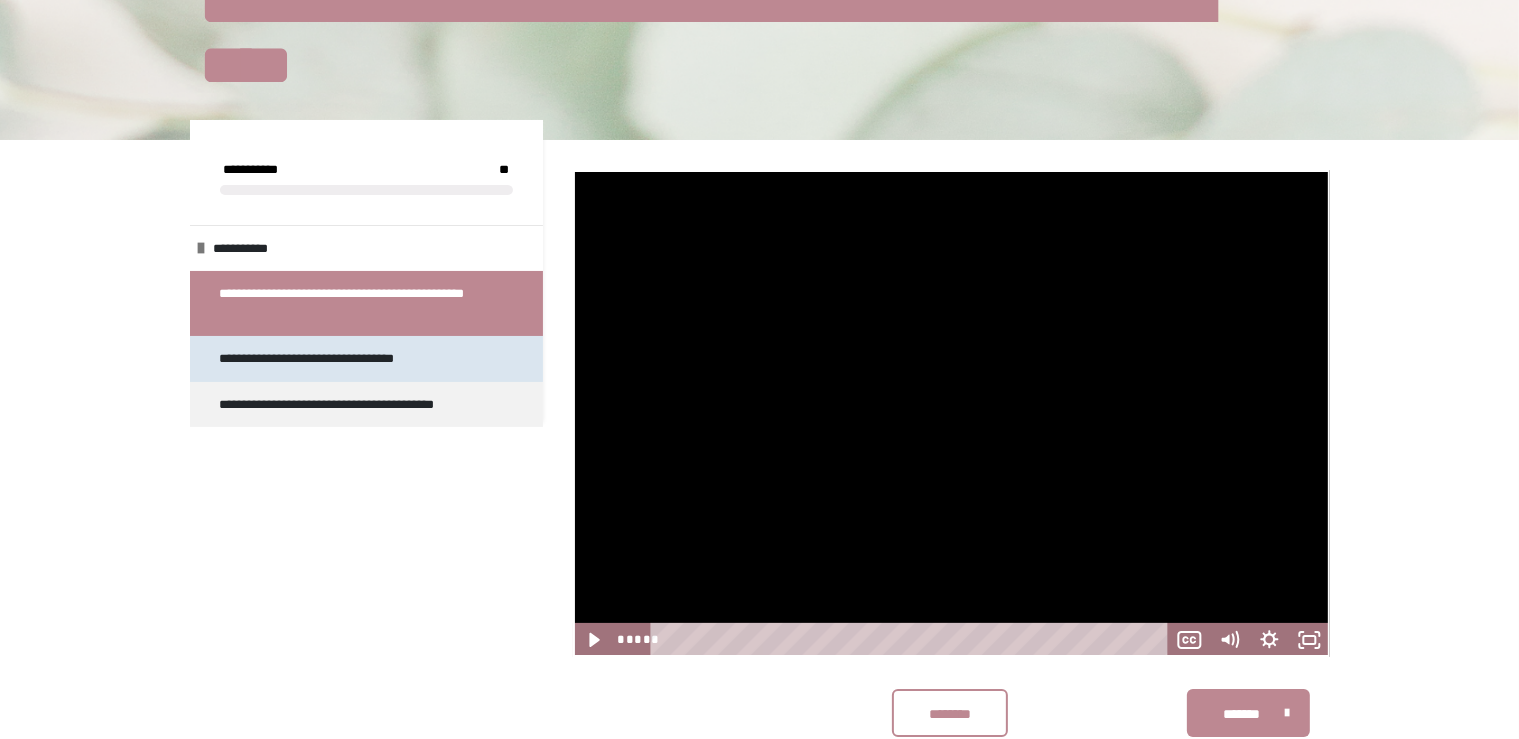 click on "**********" at bounding box center (326, 359) 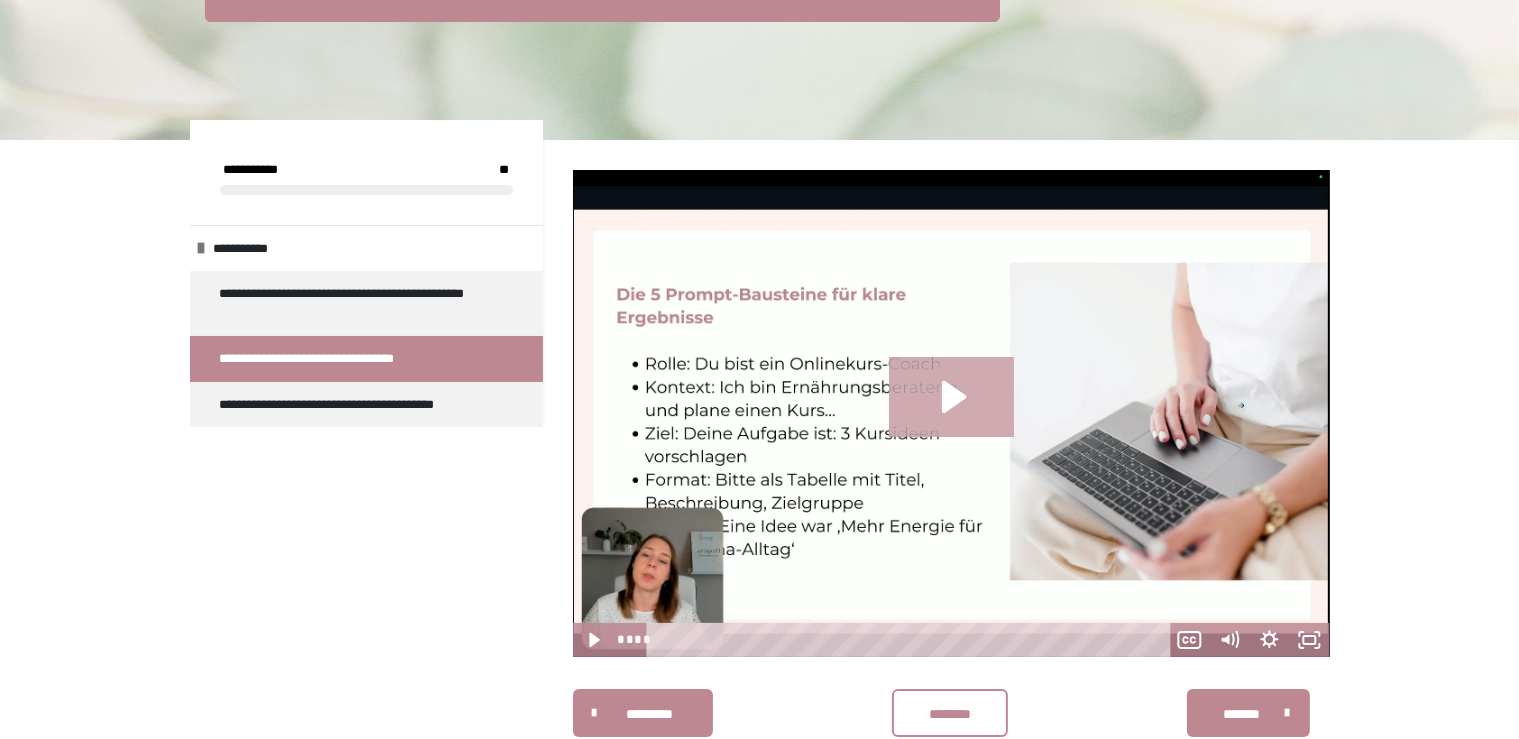 click 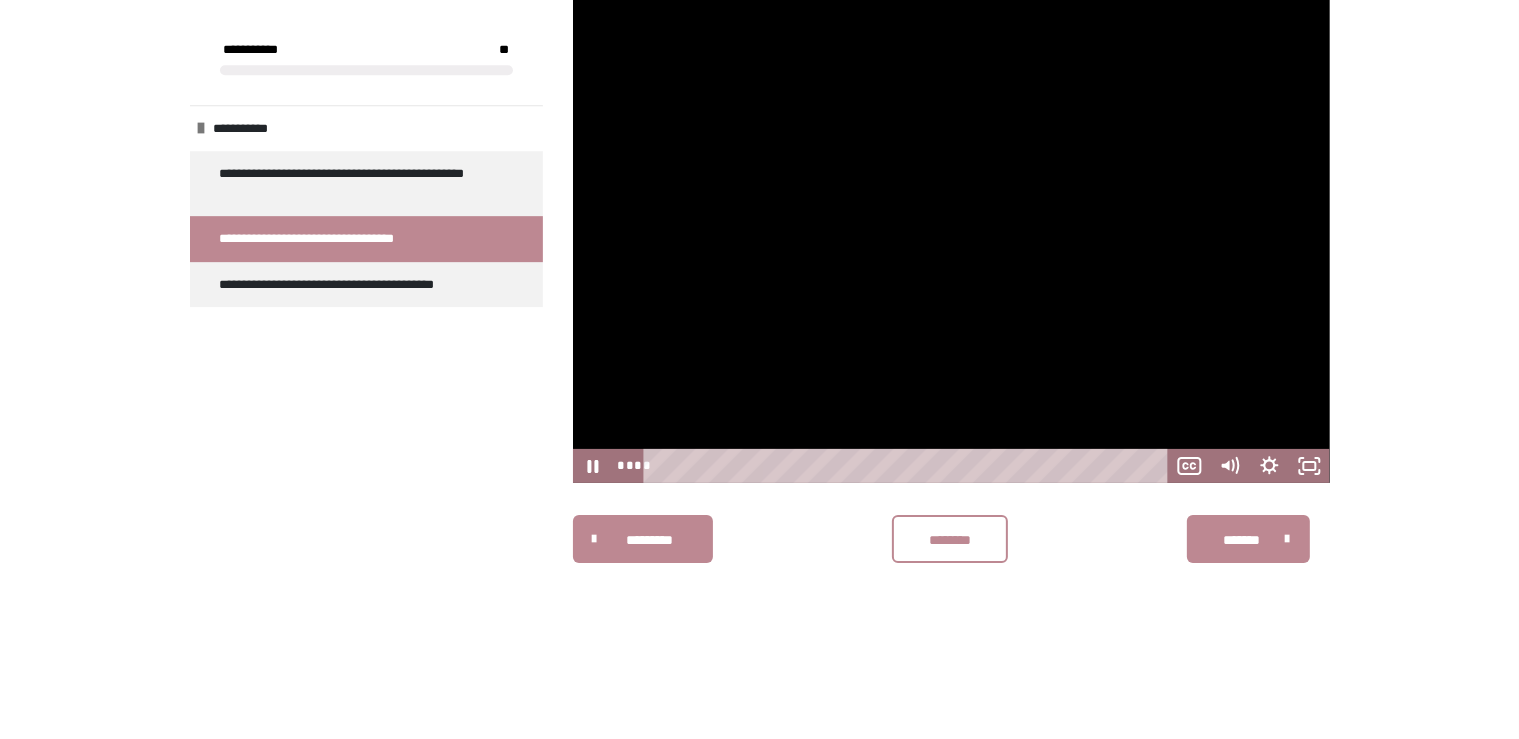 scroll, scrollTop: 340, scrollLeft: 0, axis: vertical 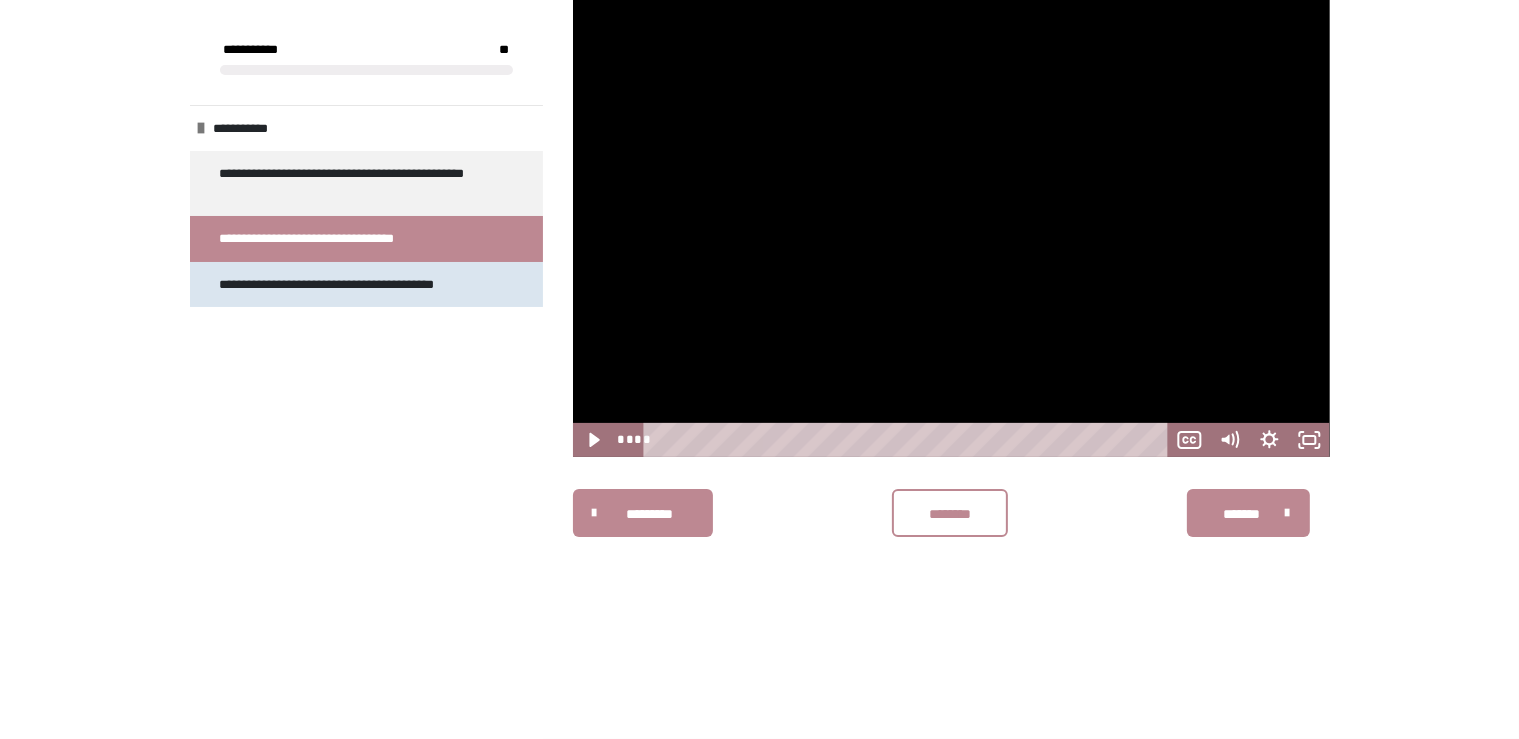 click on "**********" at bounding box center (349, 285) 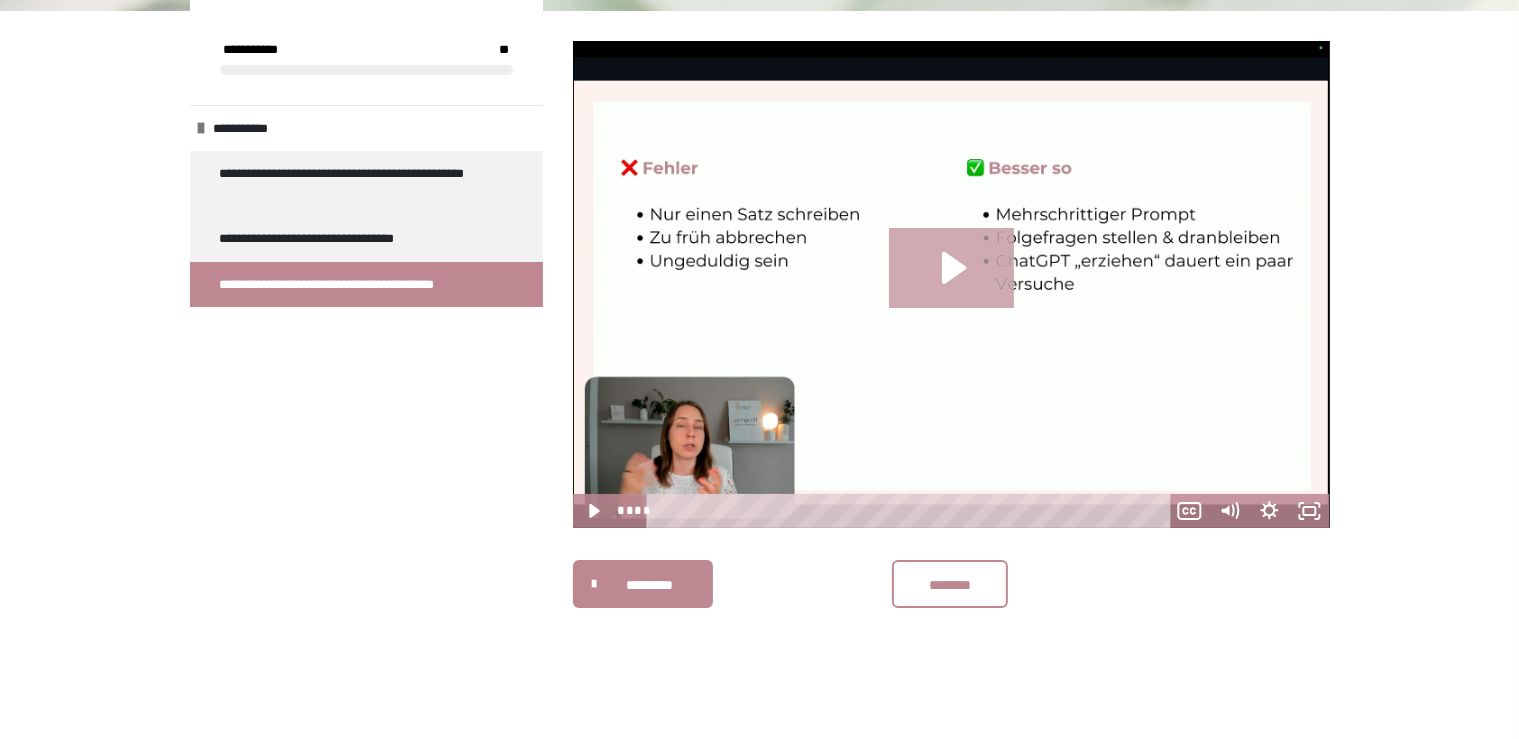 click 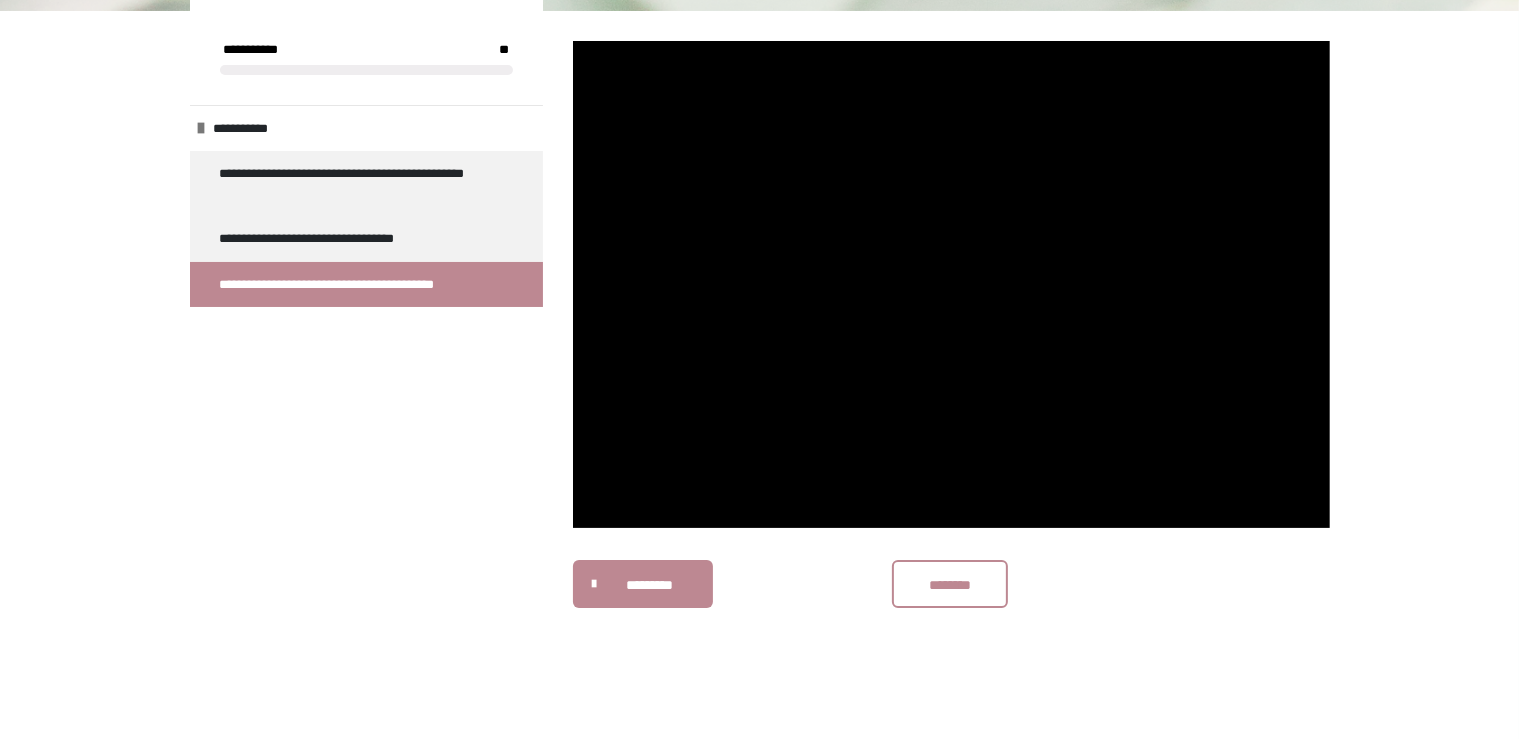 click at bounding box center [951, 284] 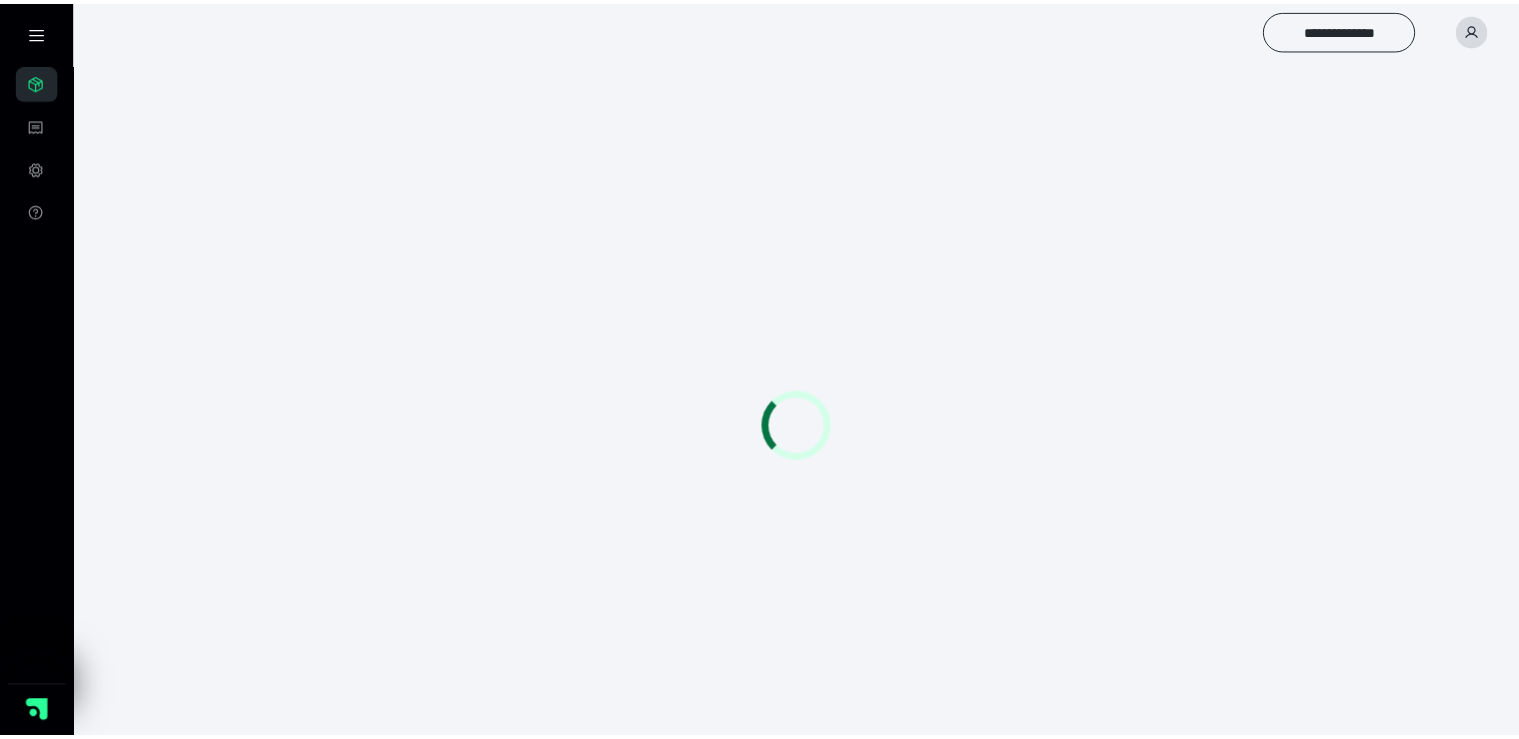 scroll, scrollTop: 0, scrollLeft: 0, axis: both 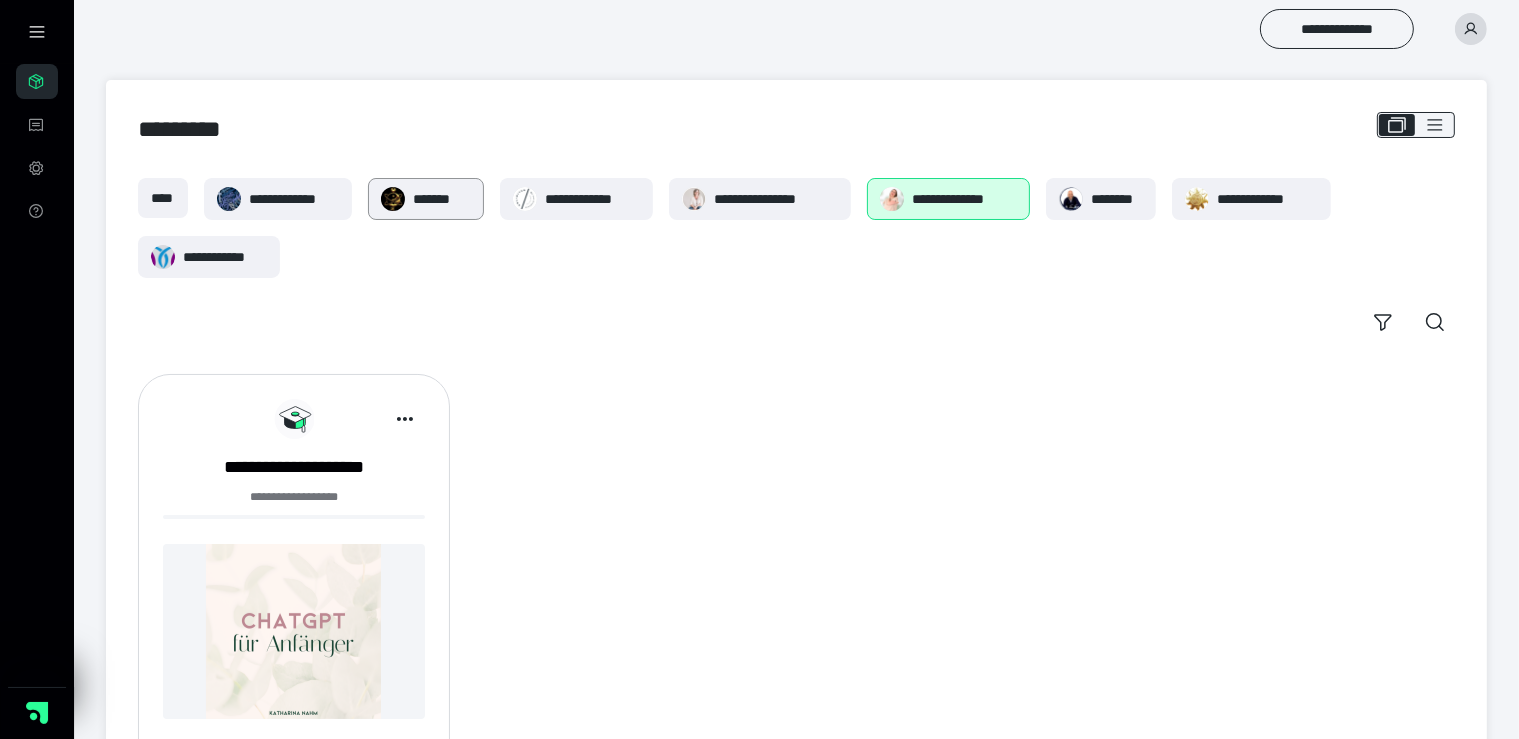 click on "*******" at bounding box center [442, 199] 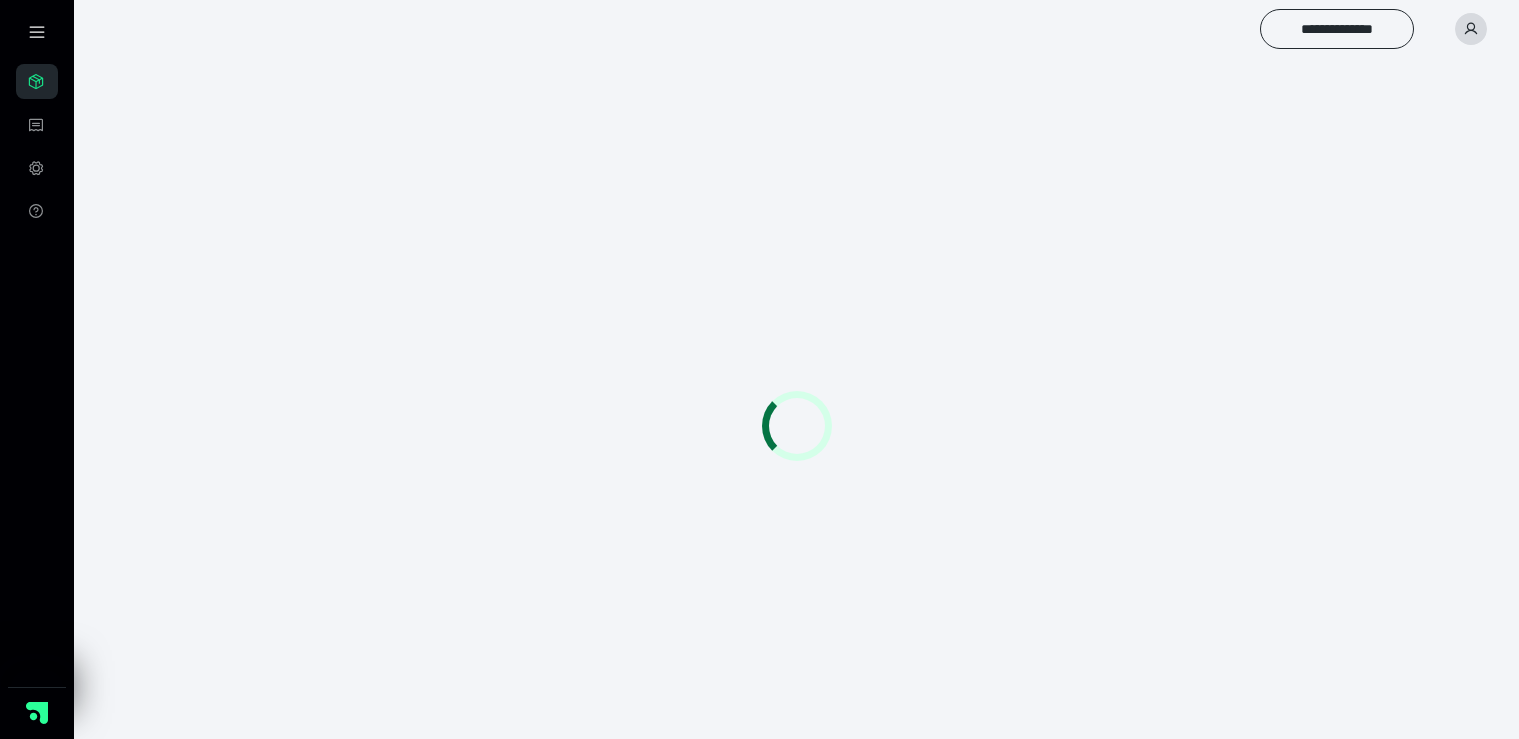 scroll, scrollTop: 0, scrollLeft: 0, axis: both 